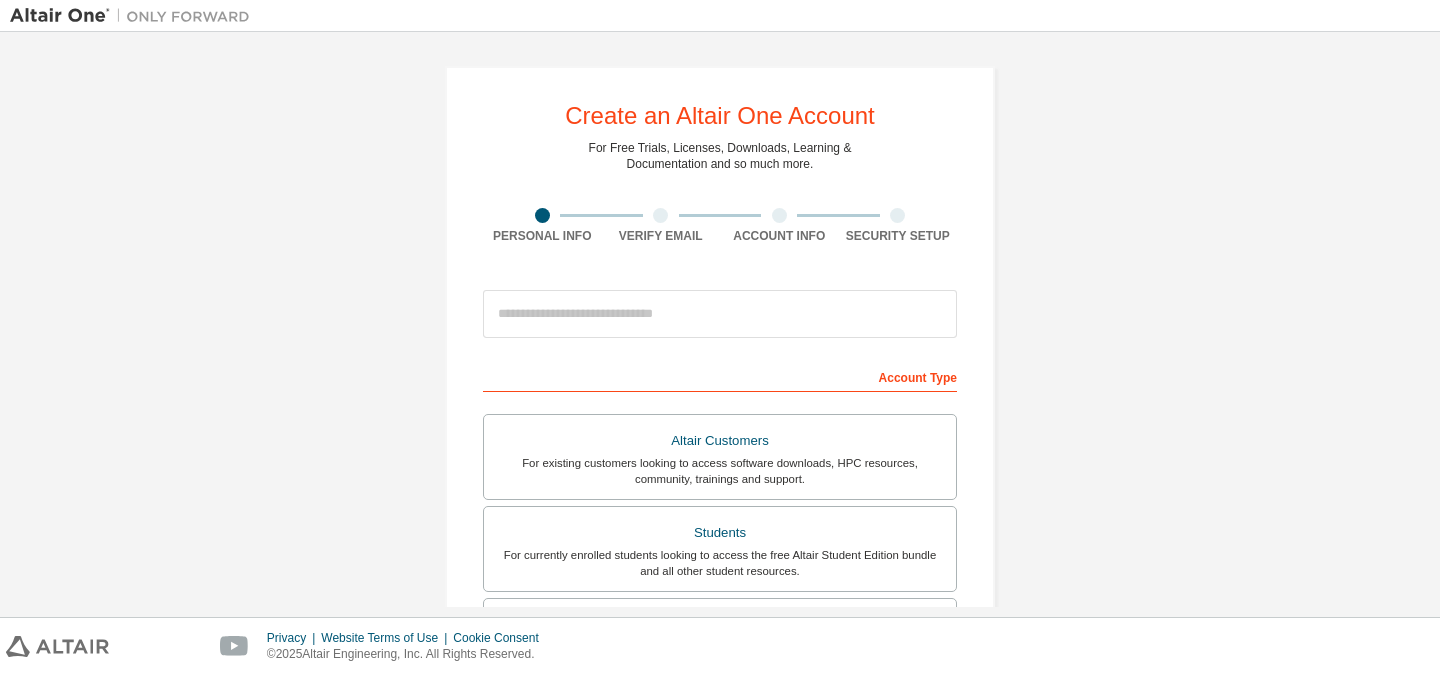 scroll, scrollTop: 0, scrollLeft: 0, axis: both 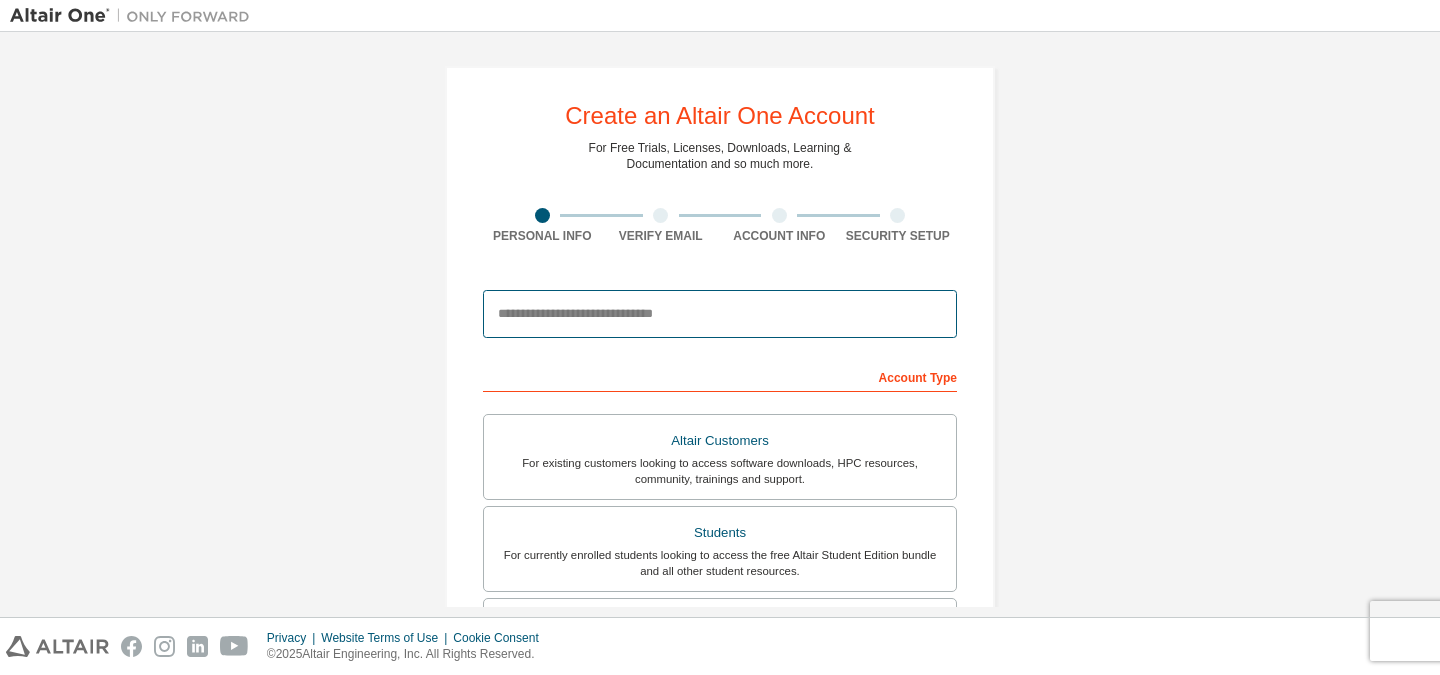 click at bounding box center (720, 314) 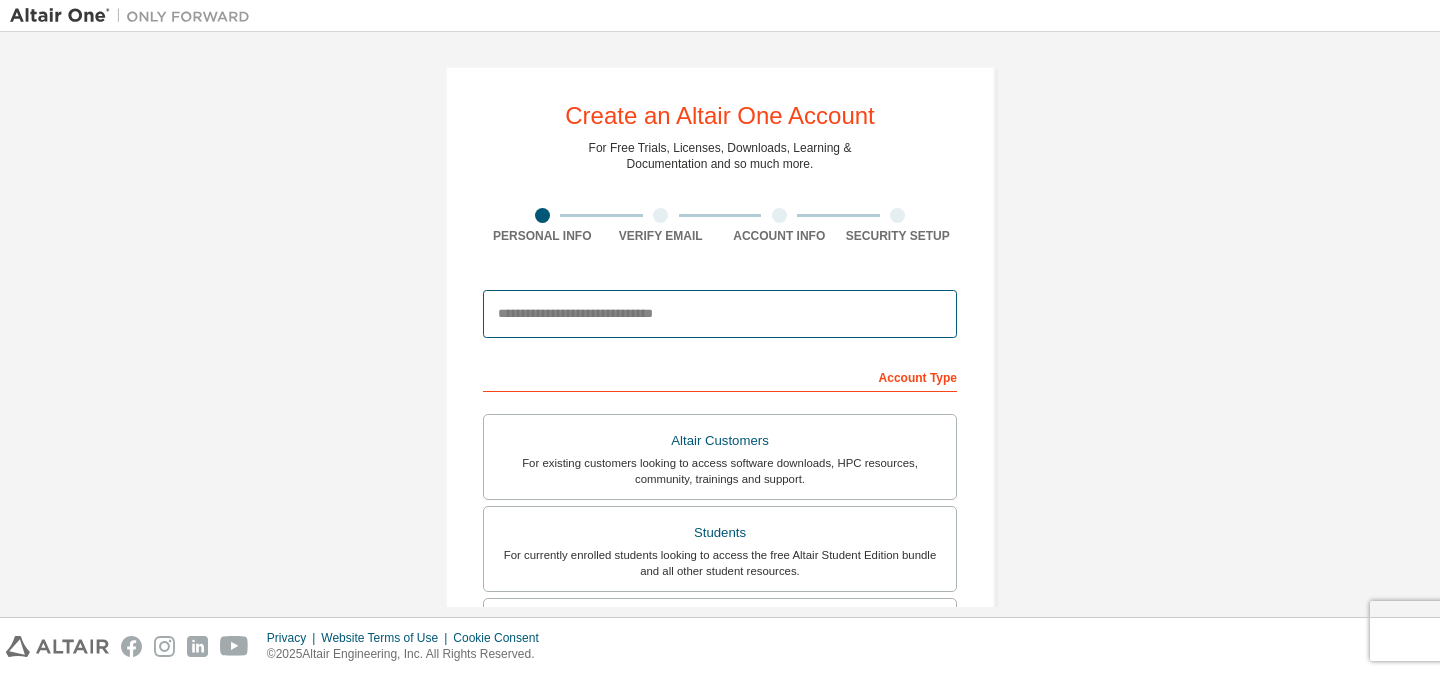type on "**********" 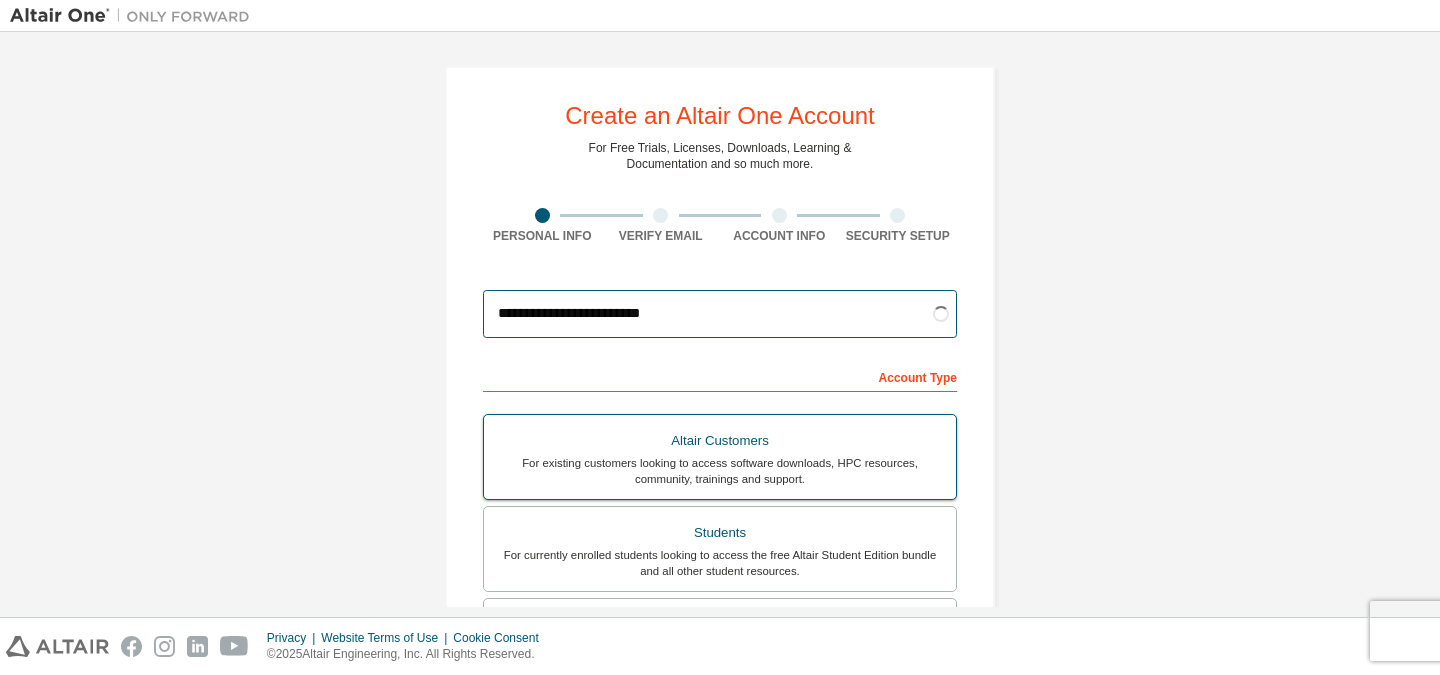 scroll, scrollTop: 68, scrollLeft: 0, axis: vertical 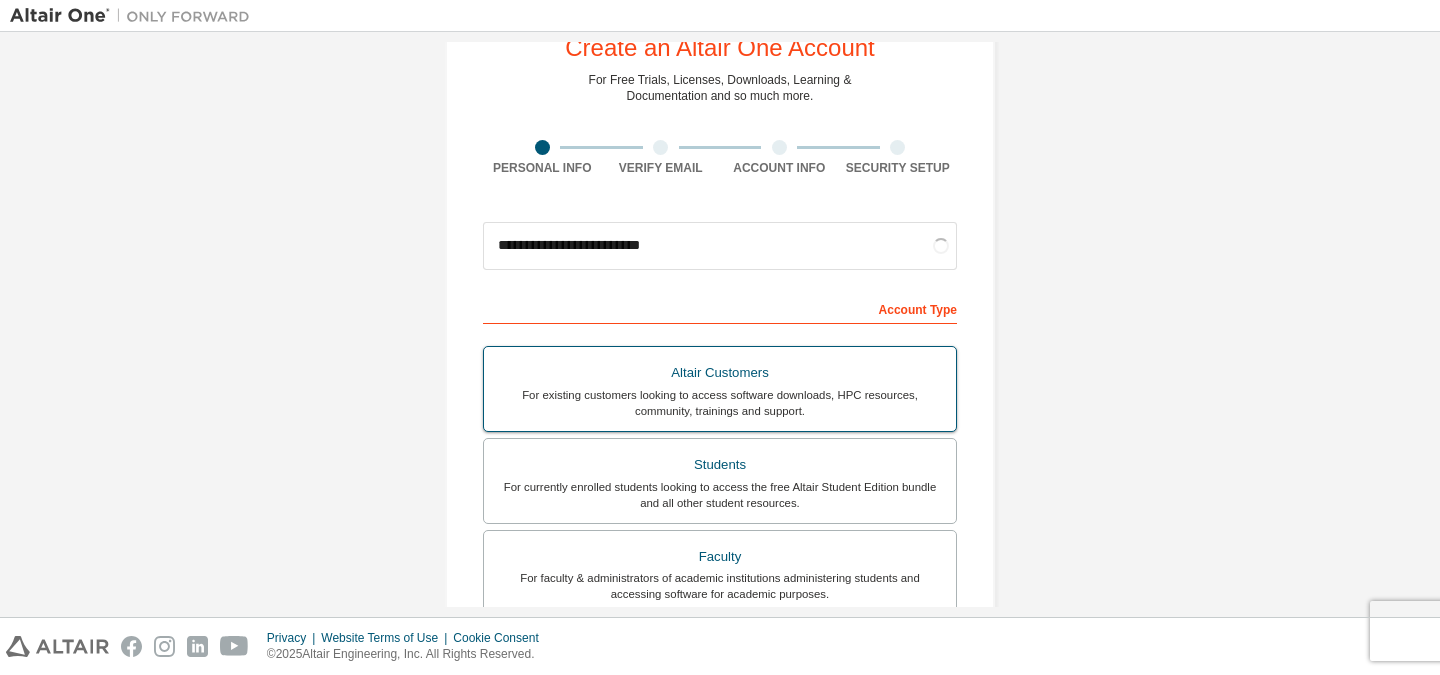 click on "Students" at bounding box center [720, 465] 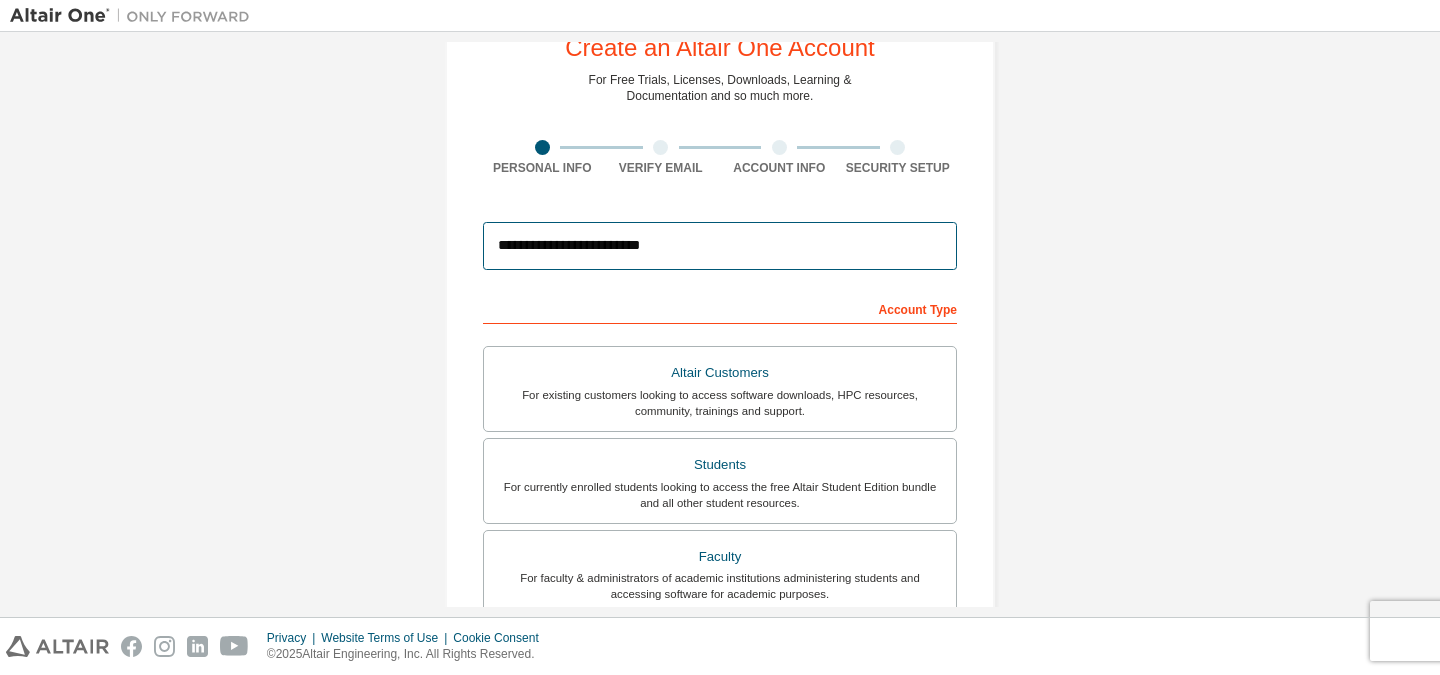 click on "**********" at bounding box center [720, 246] 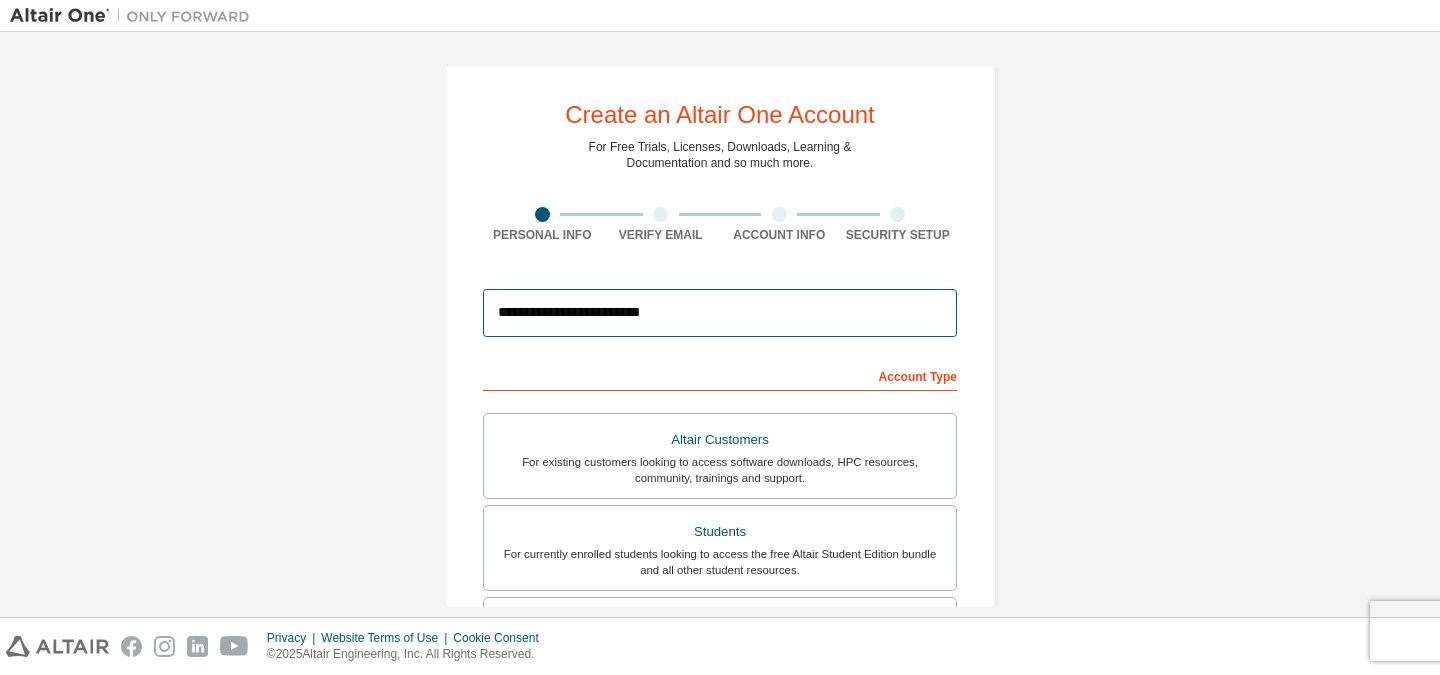 scroll, scrollTop: 0, scrollLeft: 0, axis: both 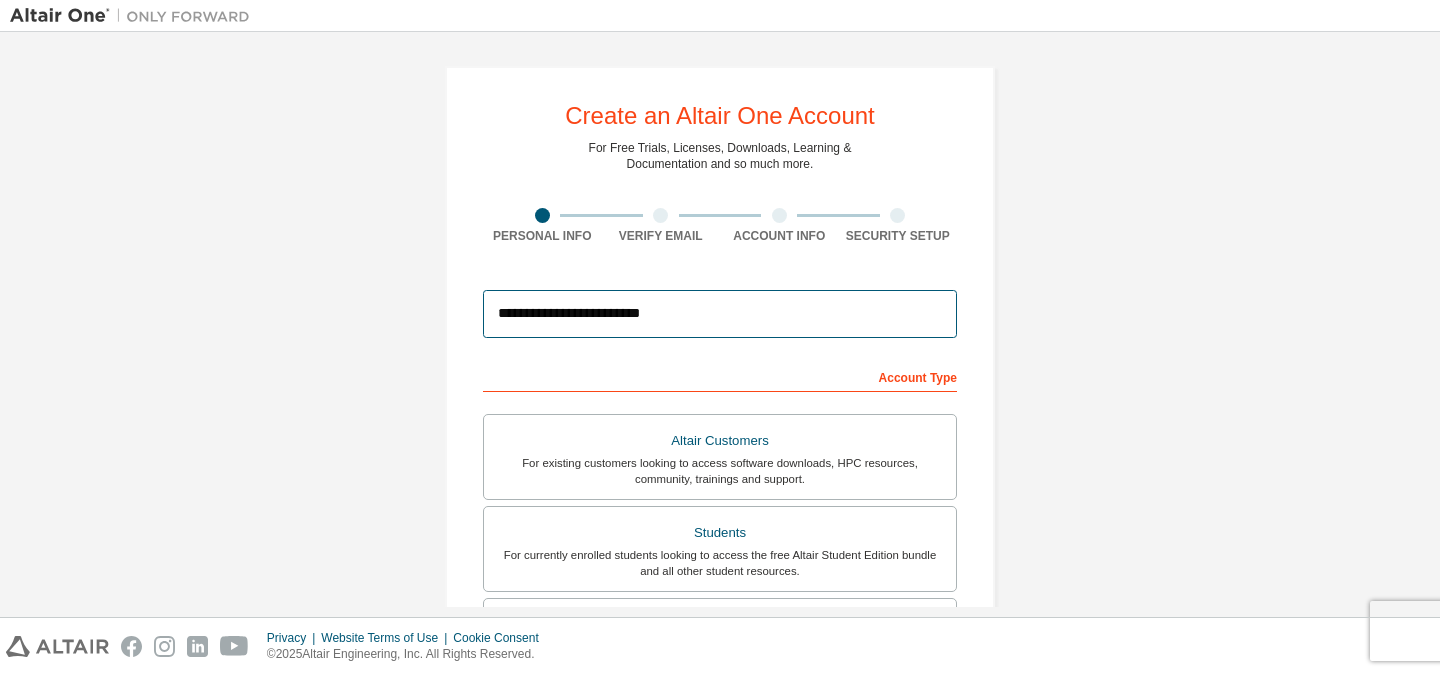 click on "**********" at bounding box center (720, 314) 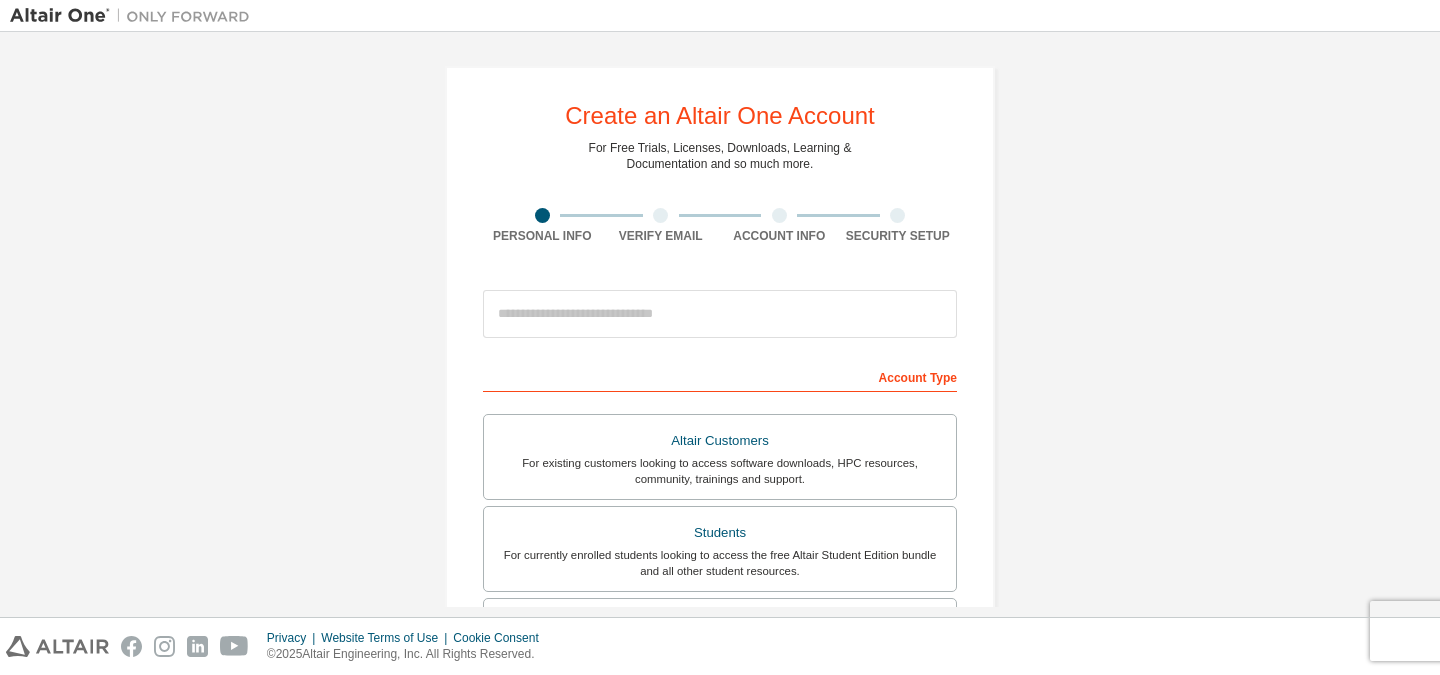 scroll, scrollTop: 0, scrollLeft: 0, axis: both 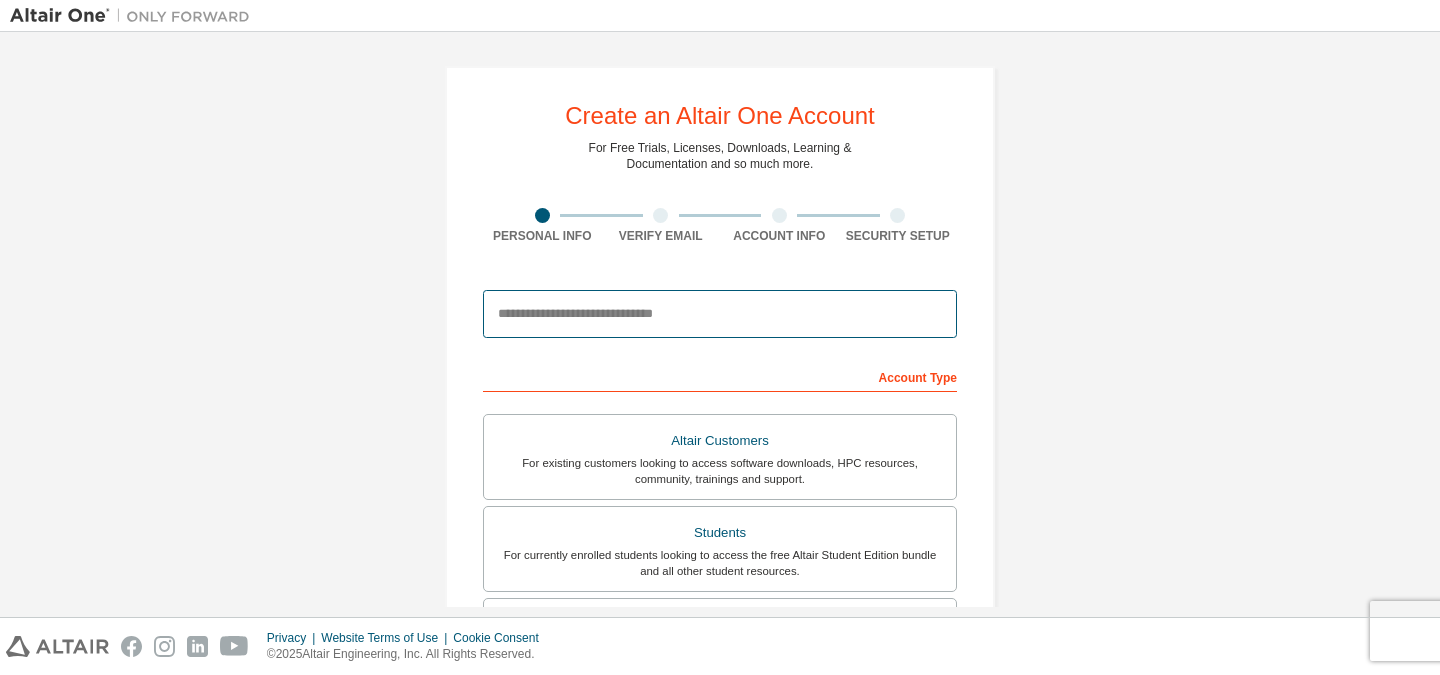 click at bounding box center [720, 314] 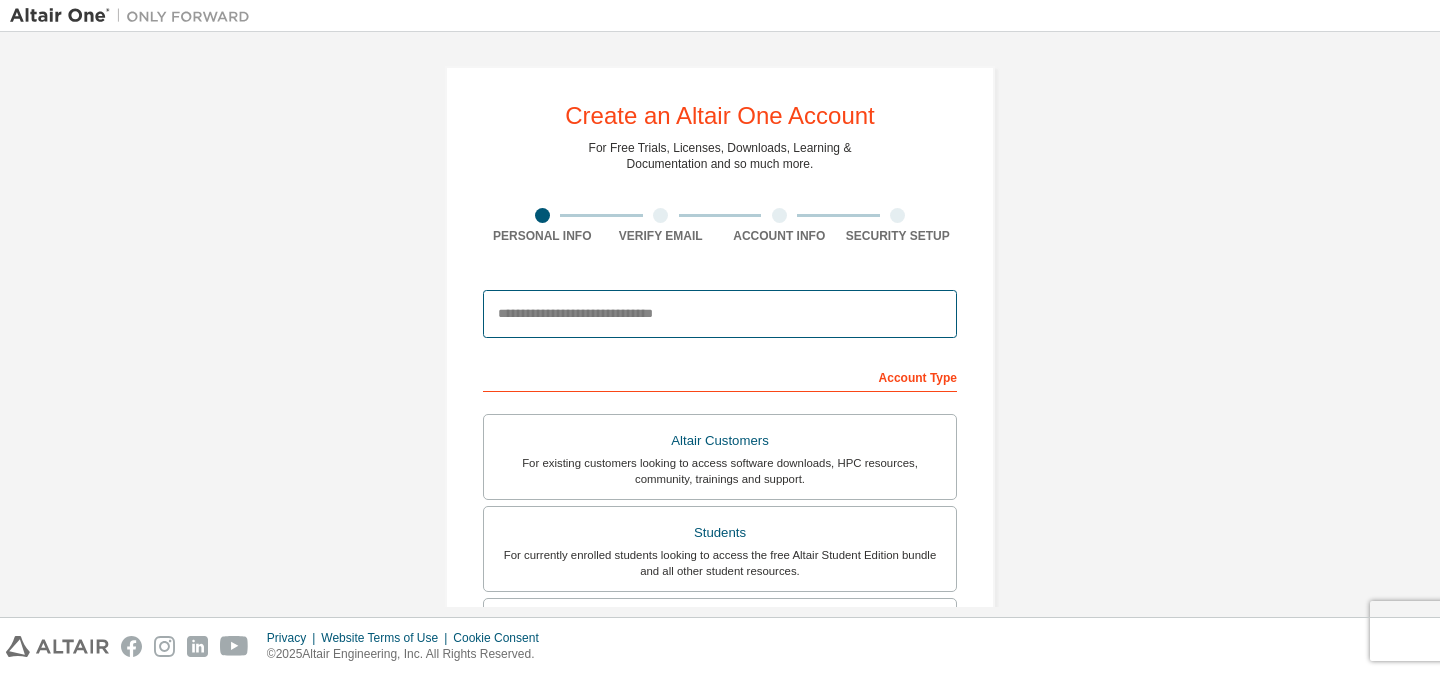 type on "**********" 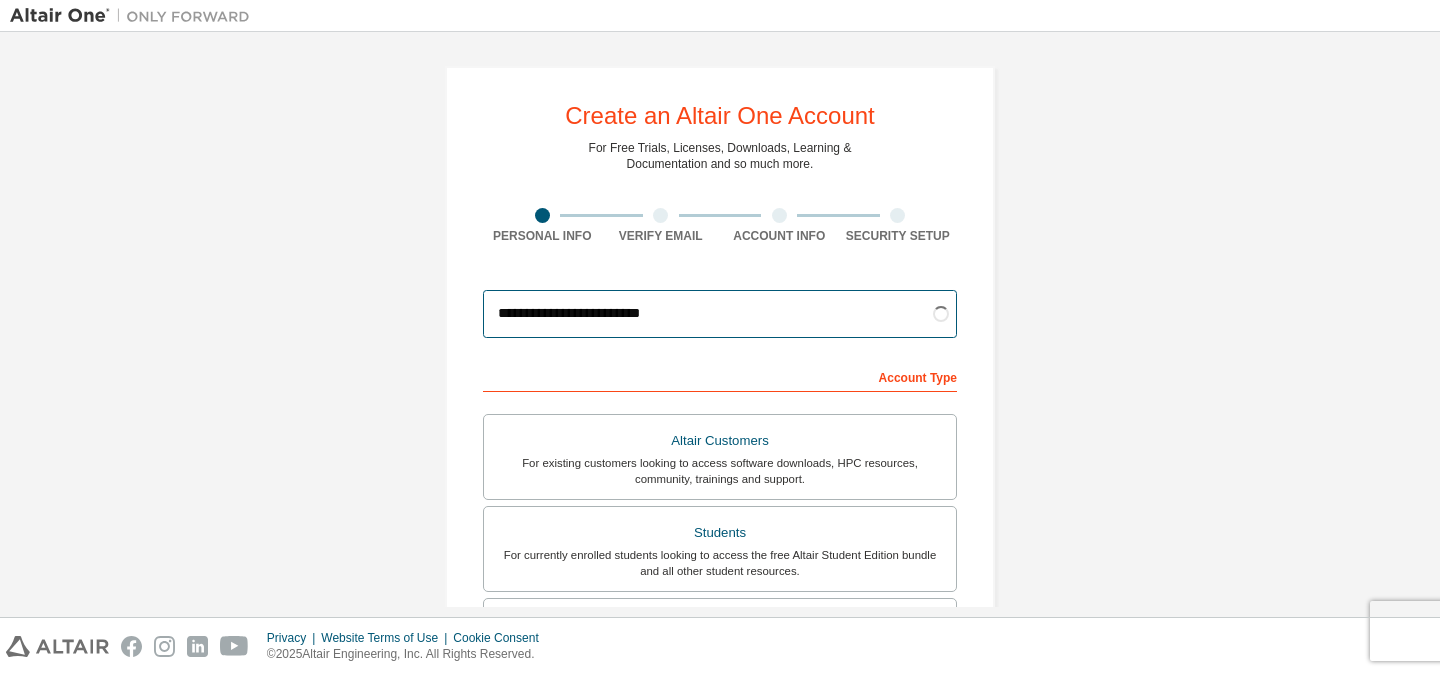 click on "**********" at bounding box center (720, 314) 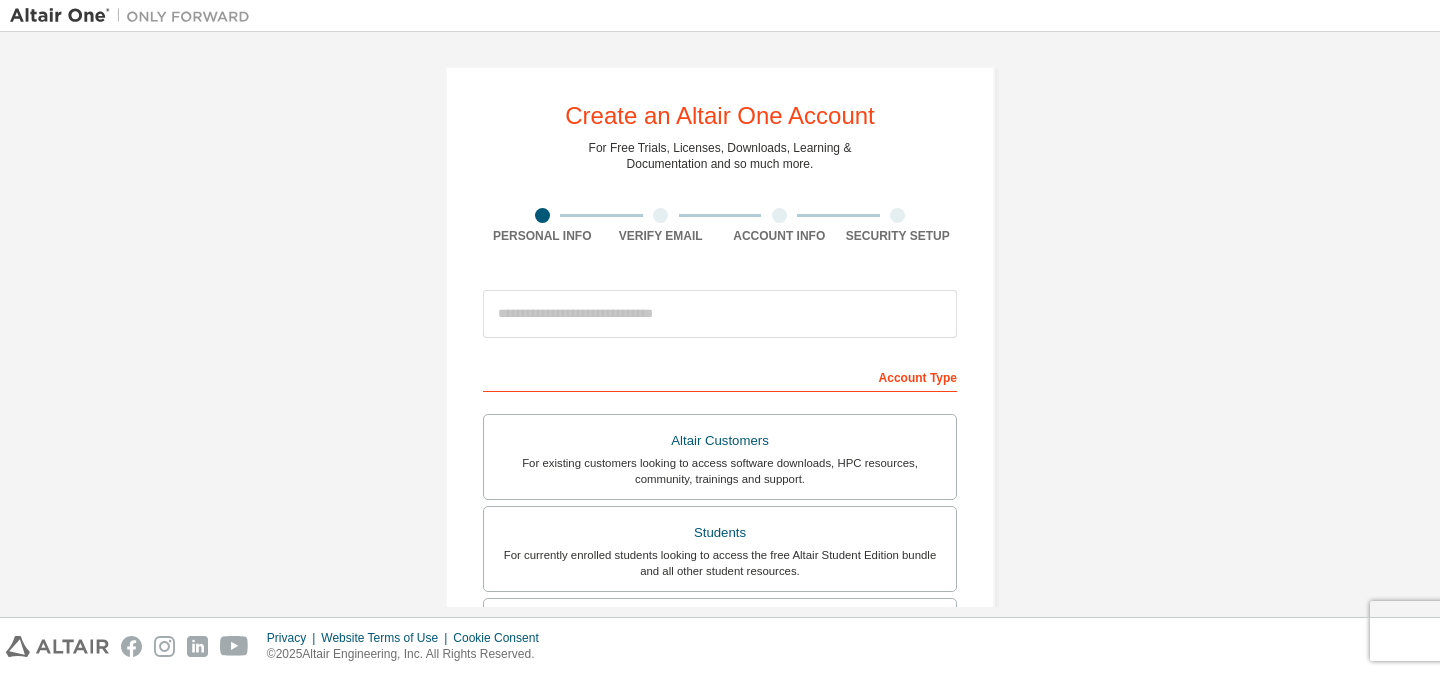 scroll, scrollTop: 0, scrollLeft: 0, axis: both 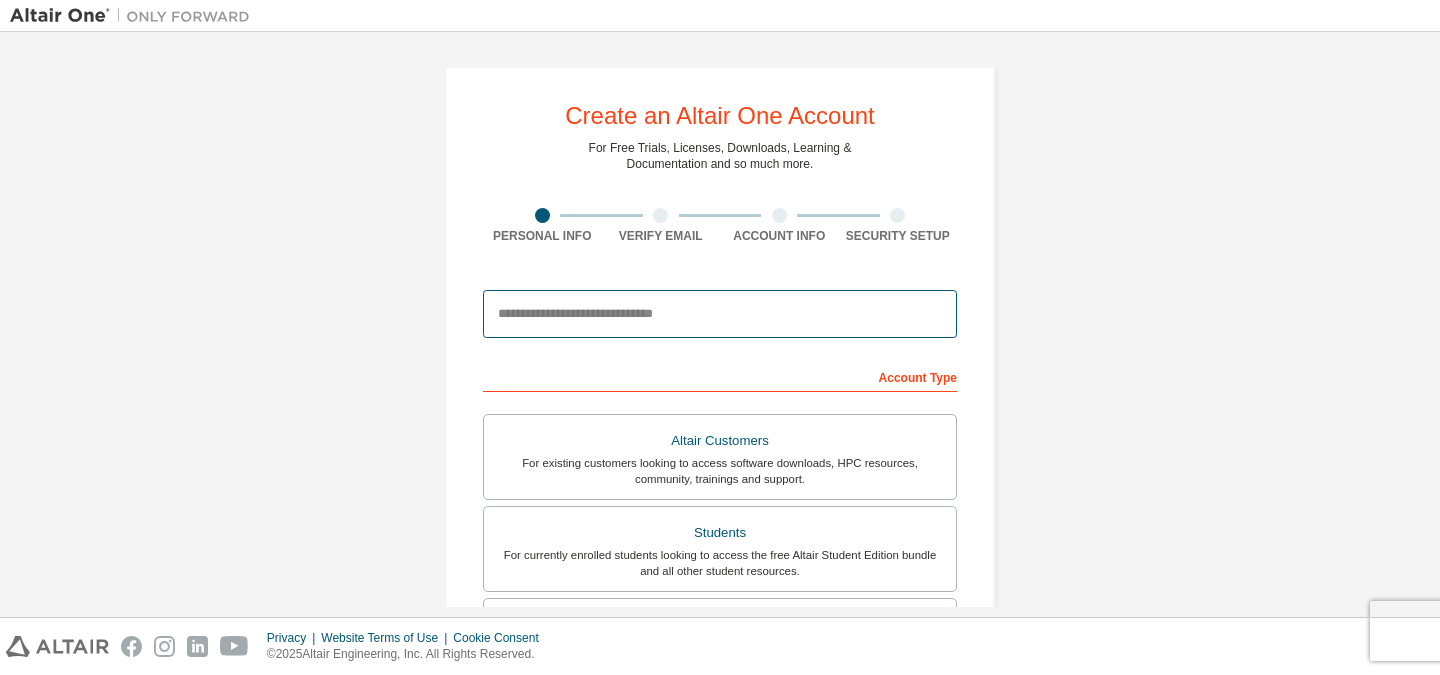 click at bounding box center [720, 314] 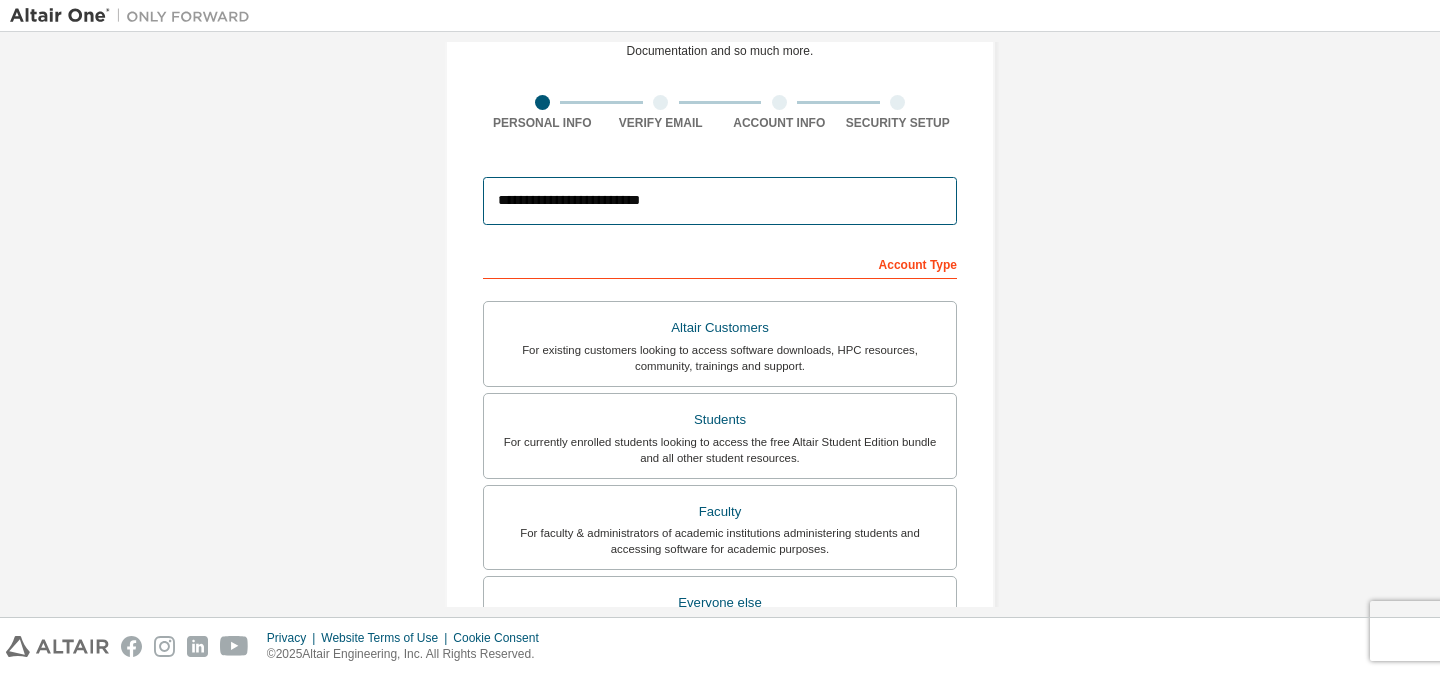 scroll, scrollTop: 114, scrollLeft: 0, axis: vertical 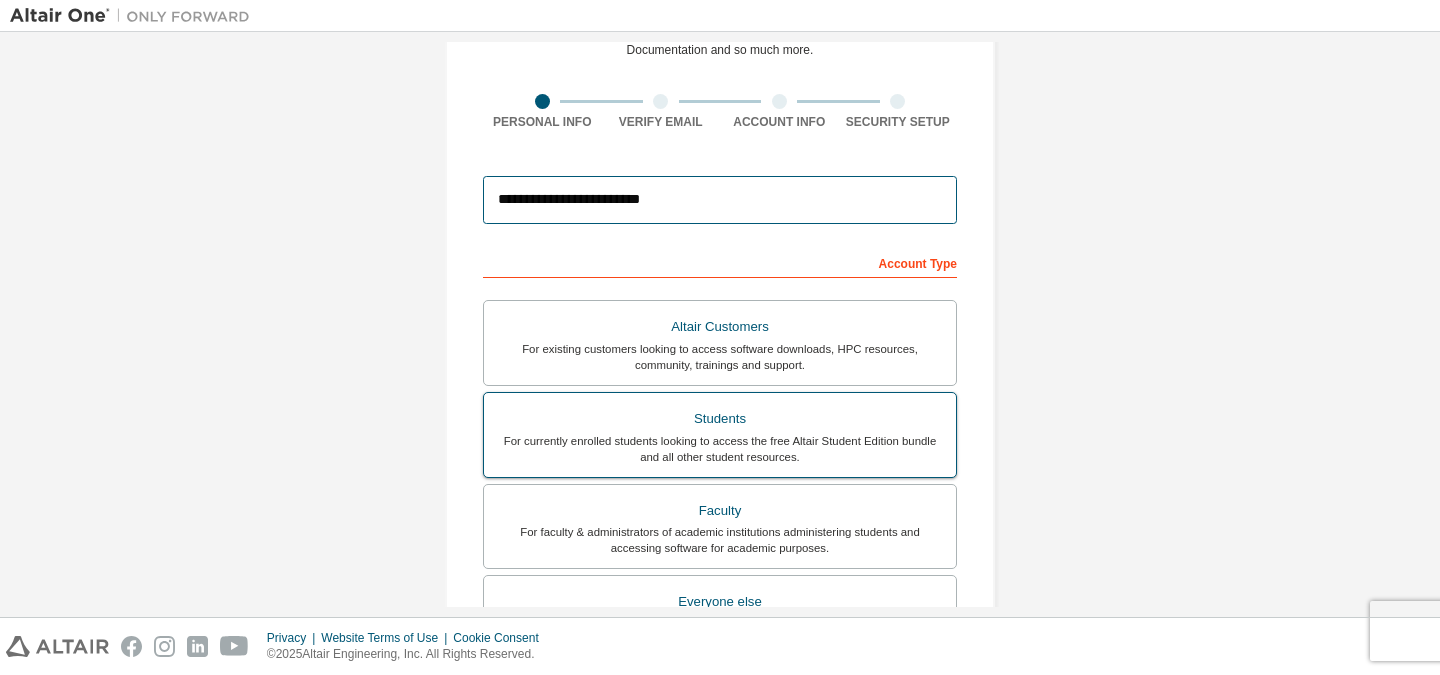 type on "**********" 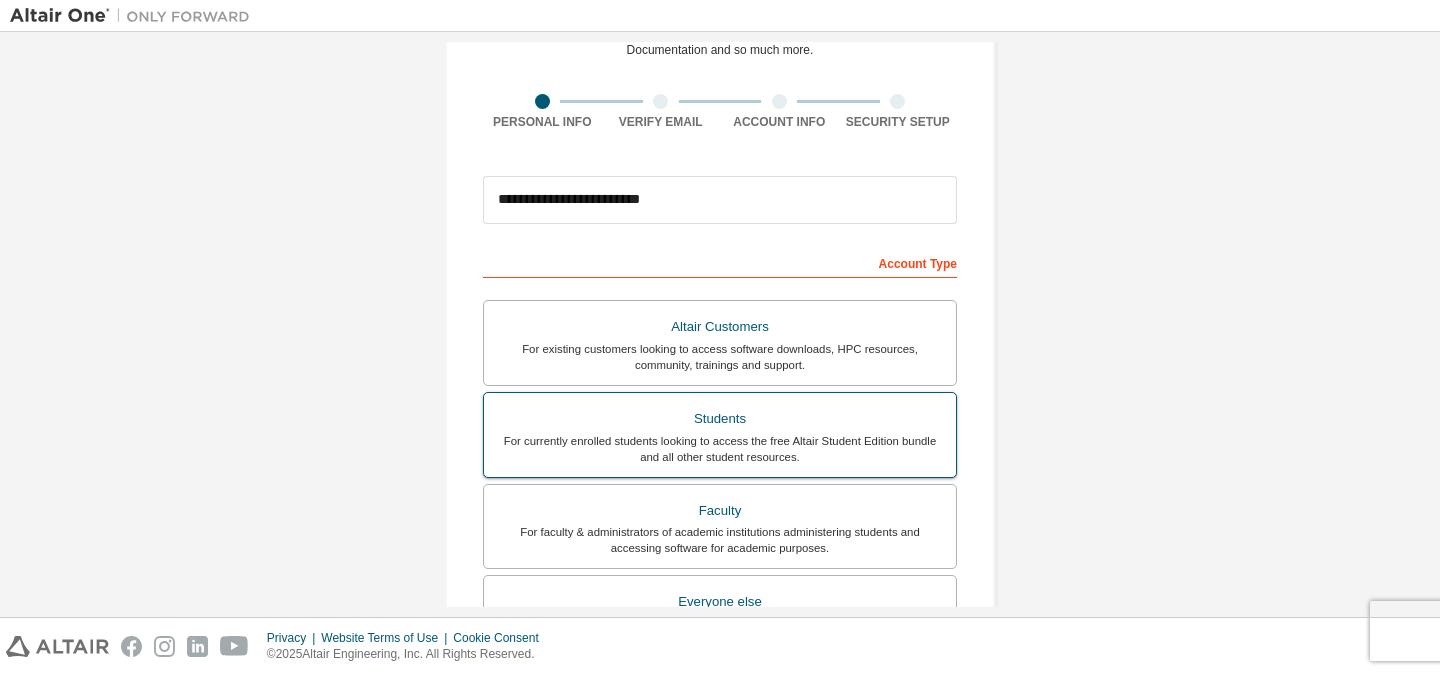 click on "For currently enrolled students looking to access the free Altair Student Edition bundle and all other student resources." at bounding box center (720, 449) 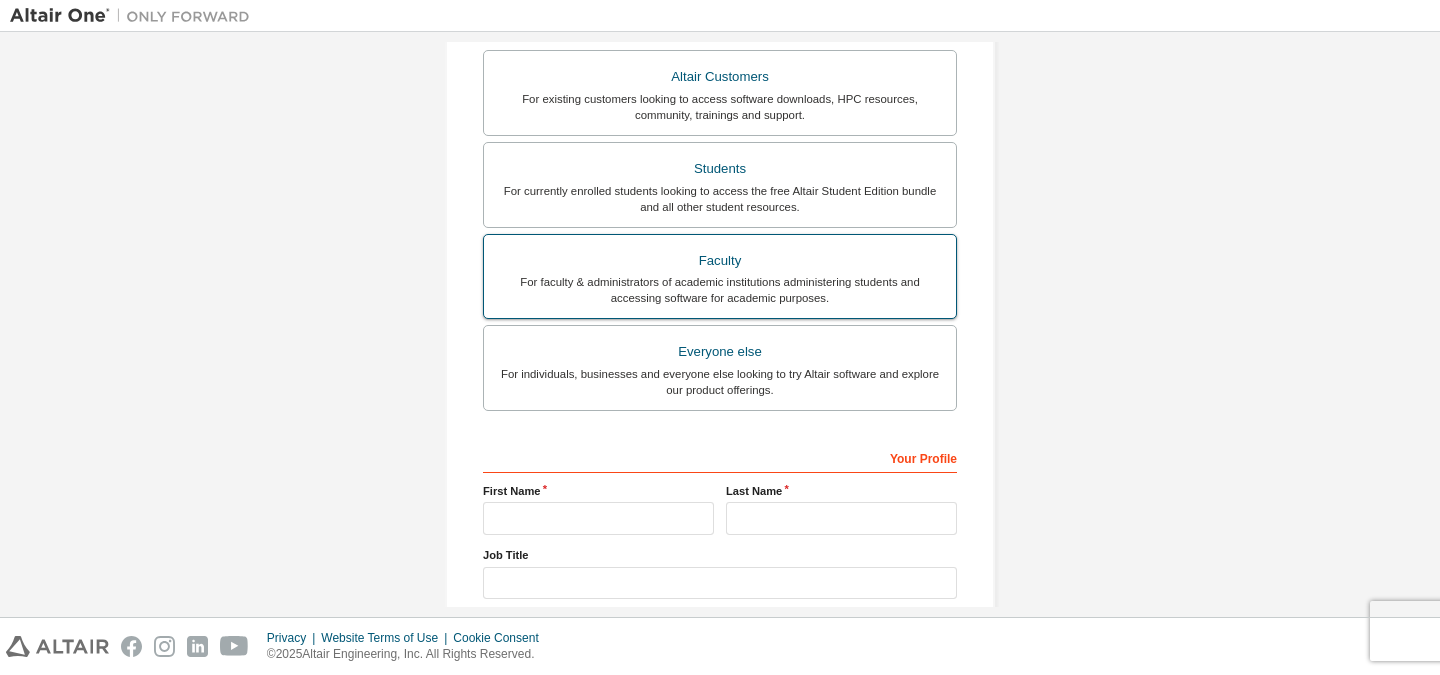 scroll, scrollTop: 366, scrollLeft: 0, axis: vertical 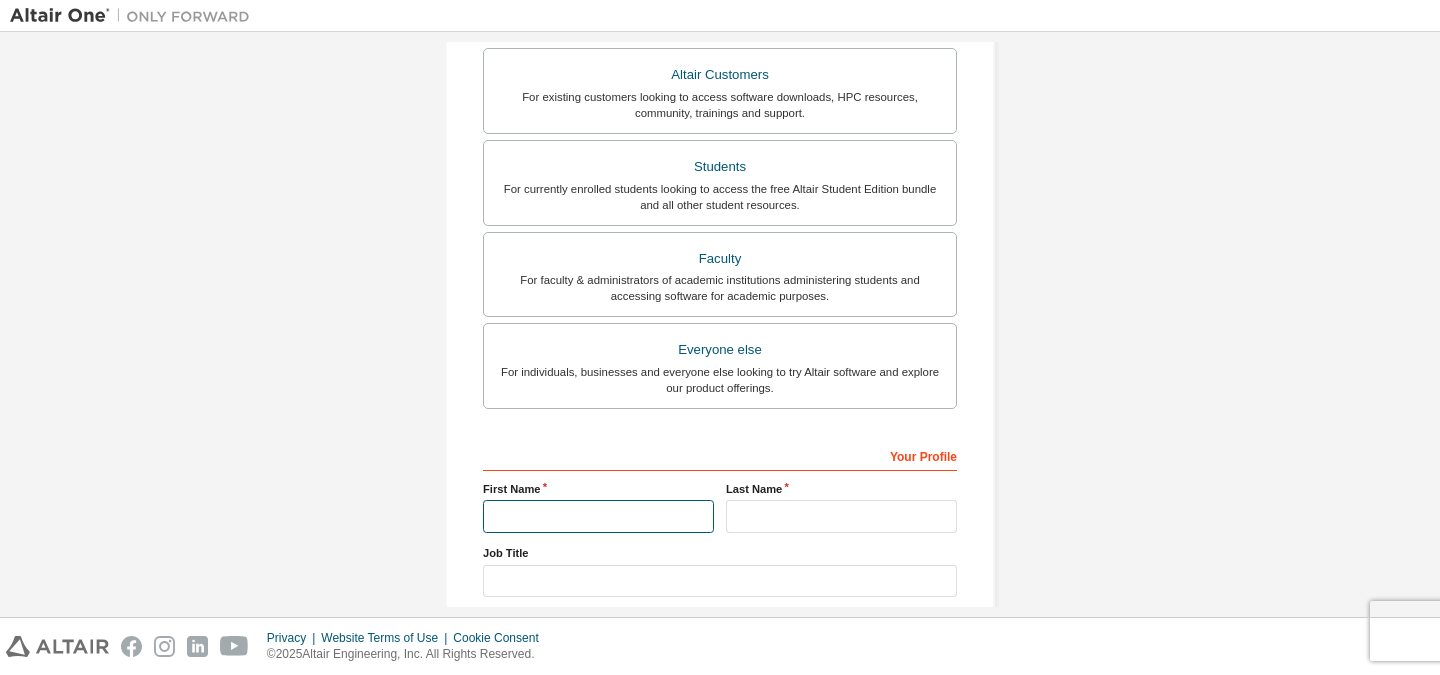 click at bounding box center [598, 516] 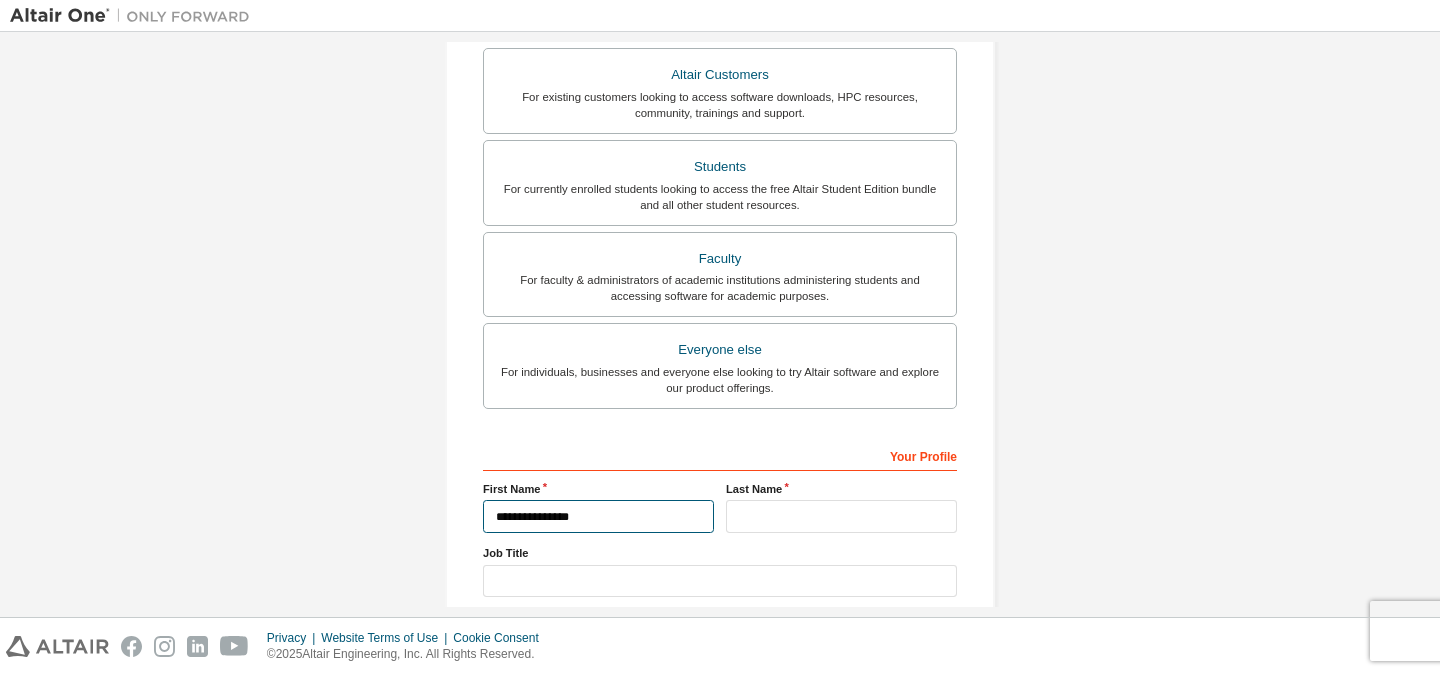 click on "**********" at bounding box center (598, 516) 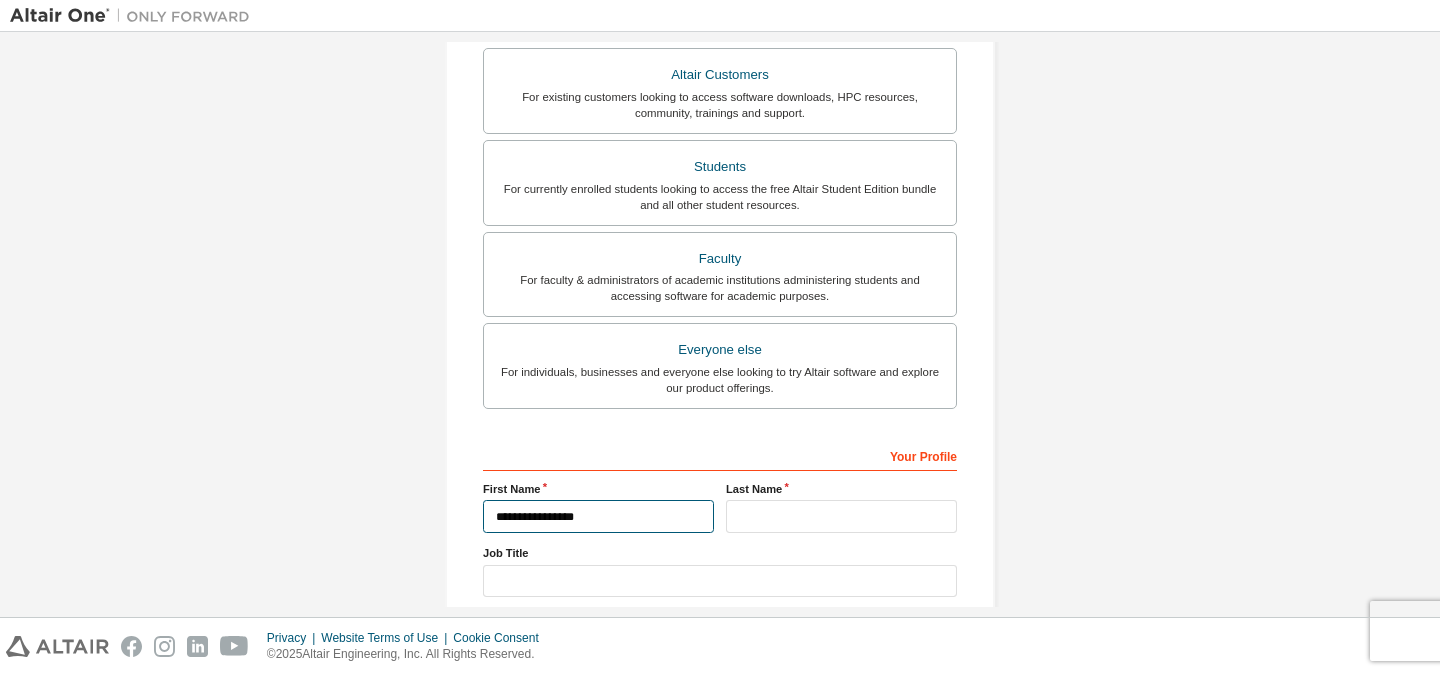 type on "**********" 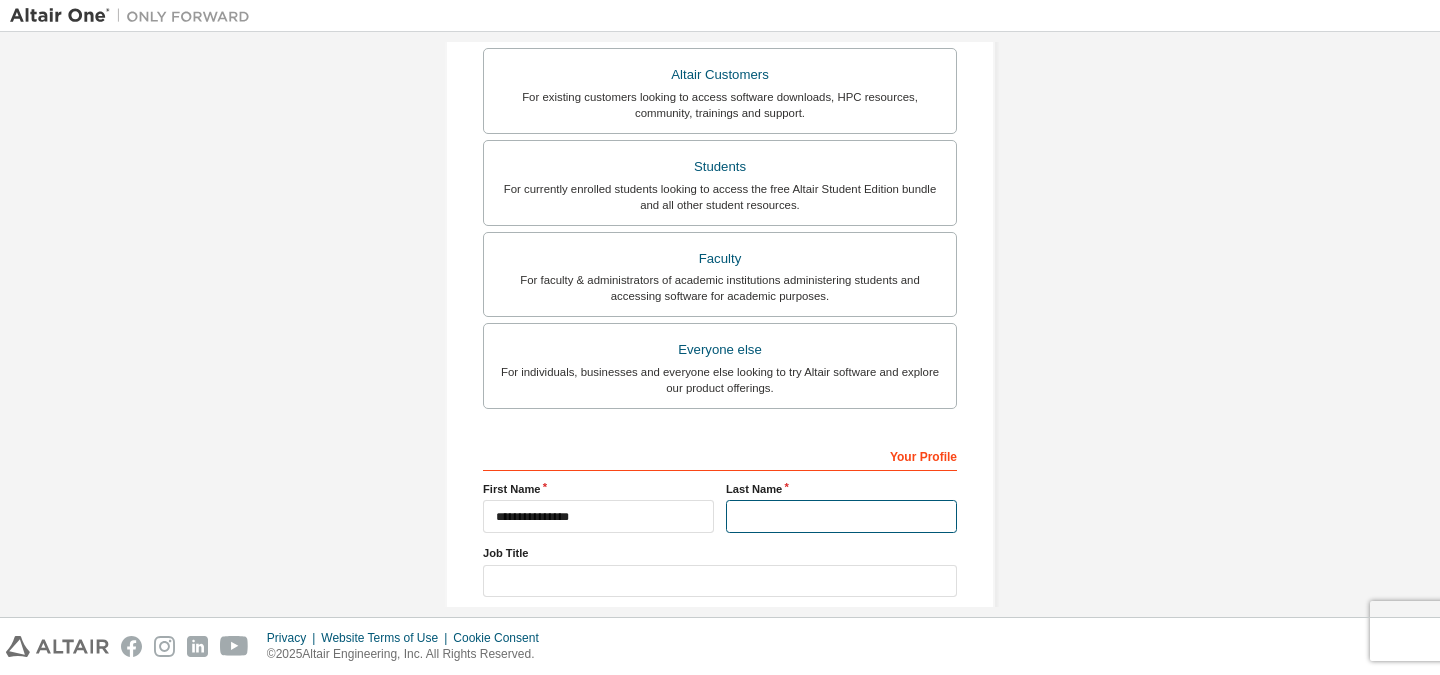 click at bounding box center (841, 516) 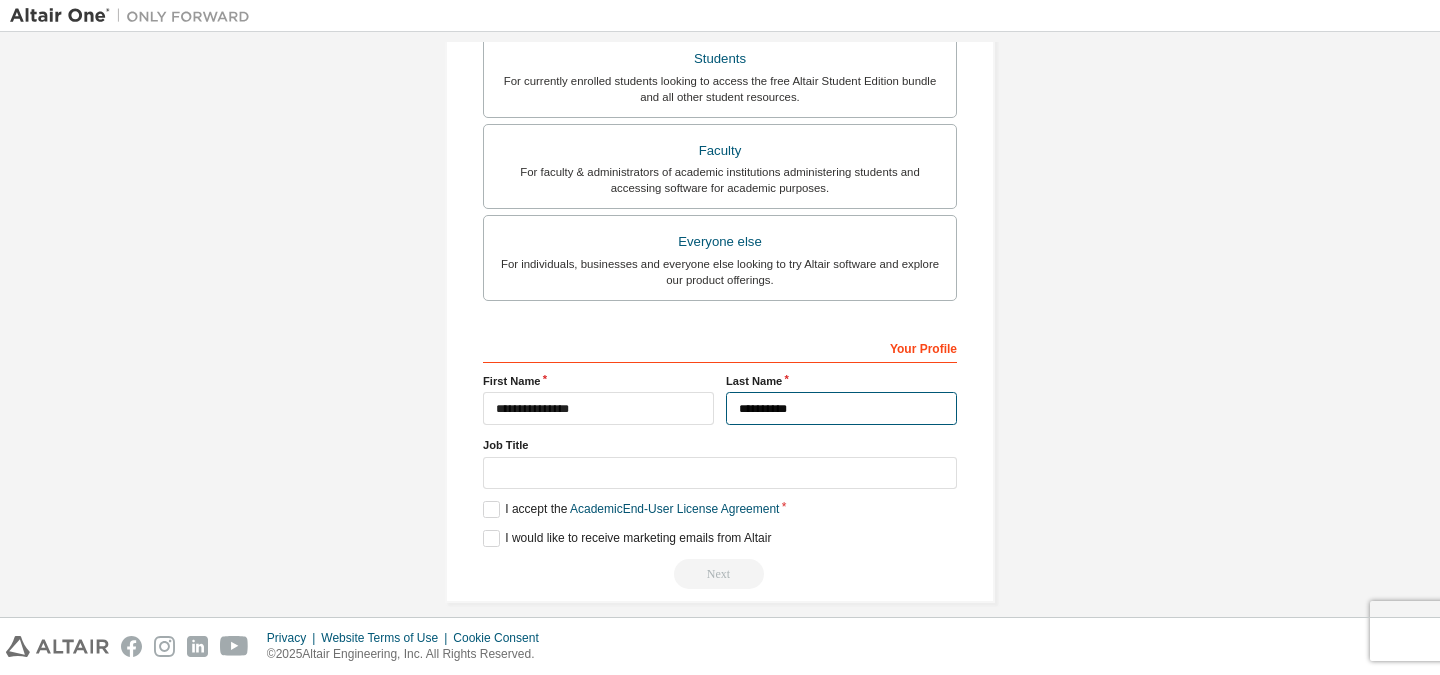 scroll, scrollTop: 475, scrollLeft: 0, axis: vertical 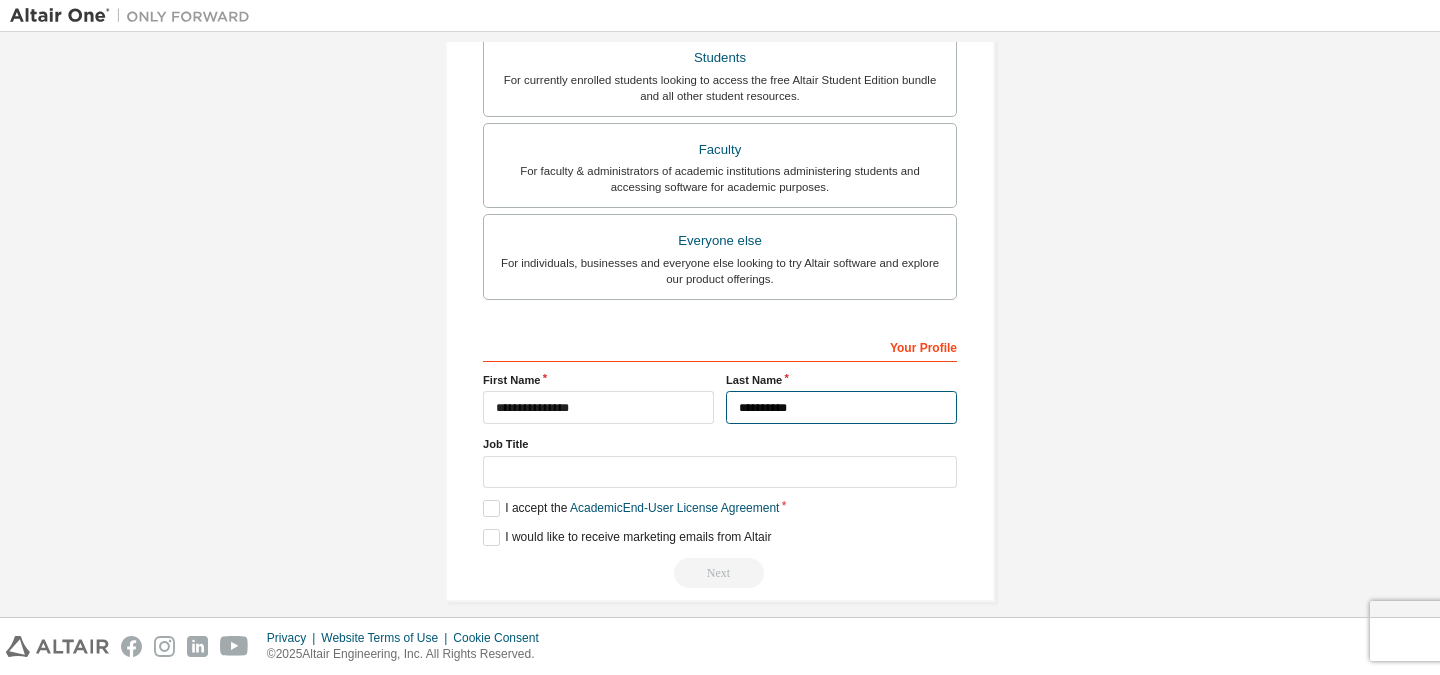 type on "**********" 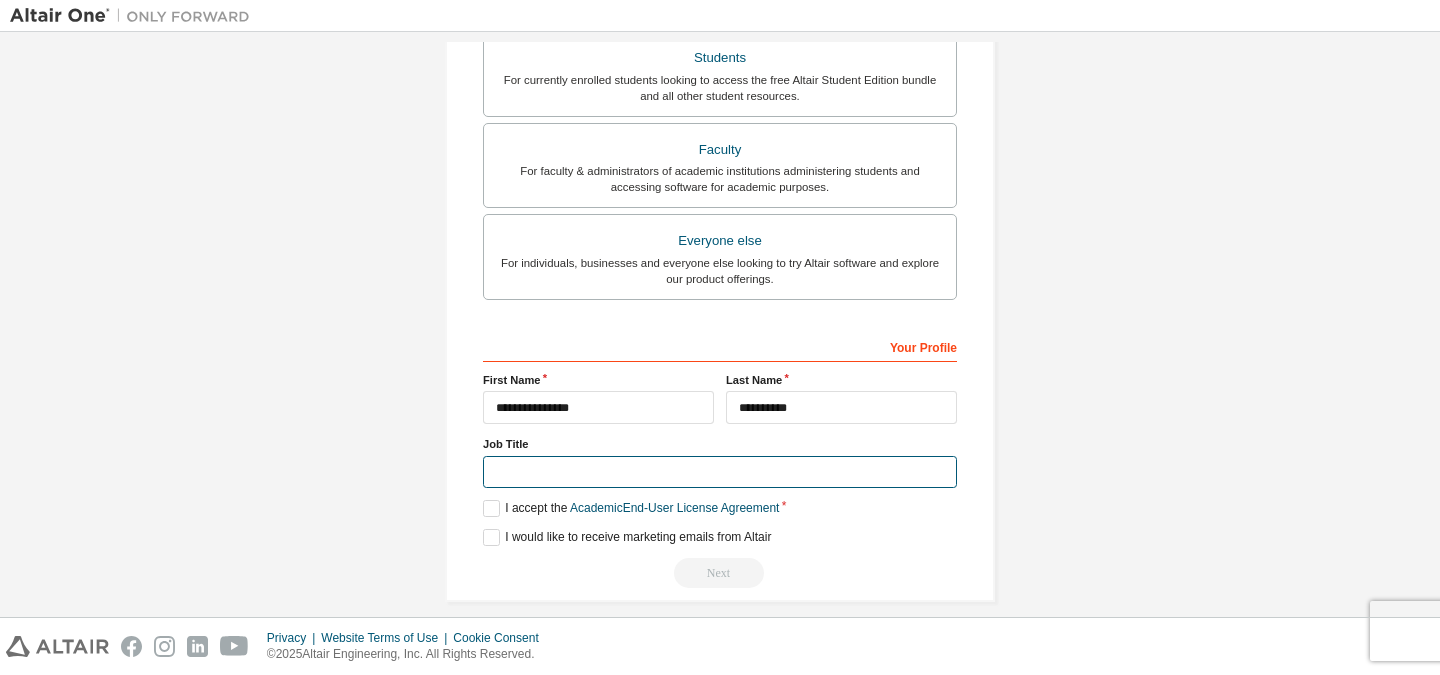 click at bounding box center (720, 472) 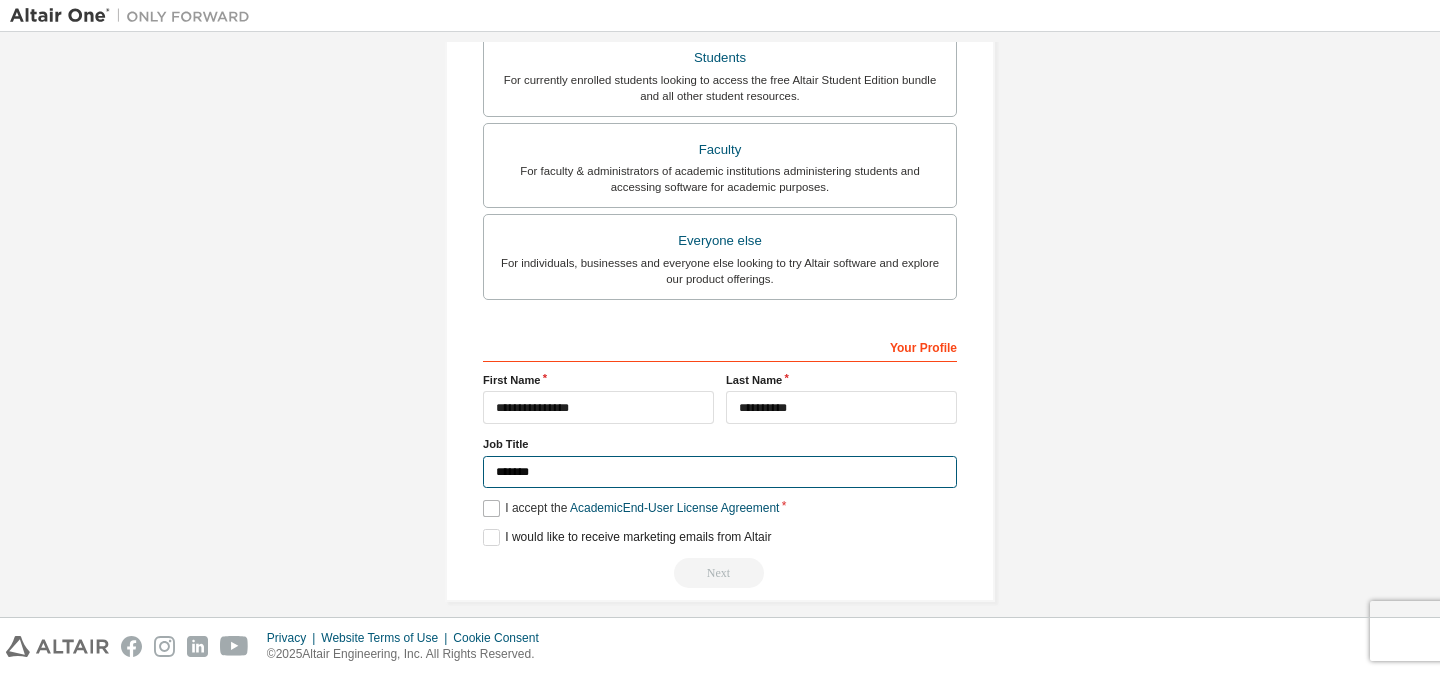 type on "*******" 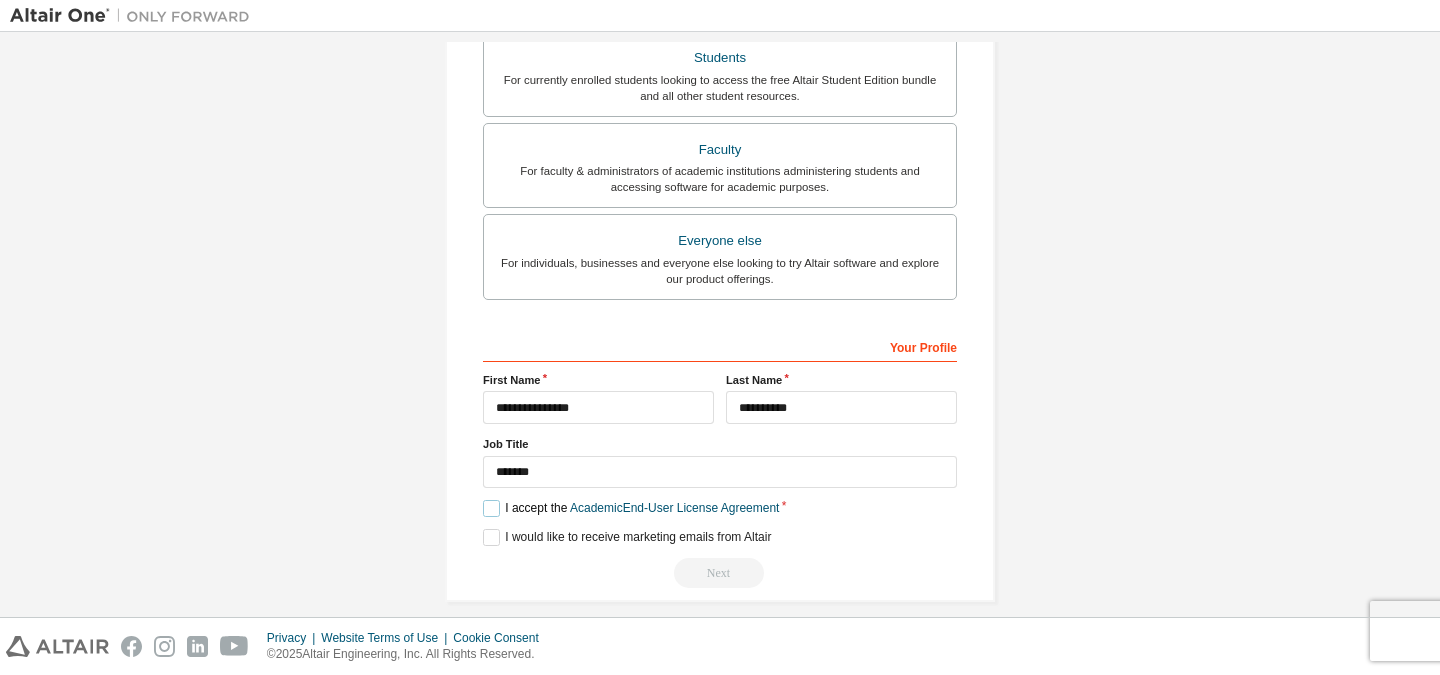 click on "I accept the   Academic   End-User License Agreement" at bounding box center (631, 508) 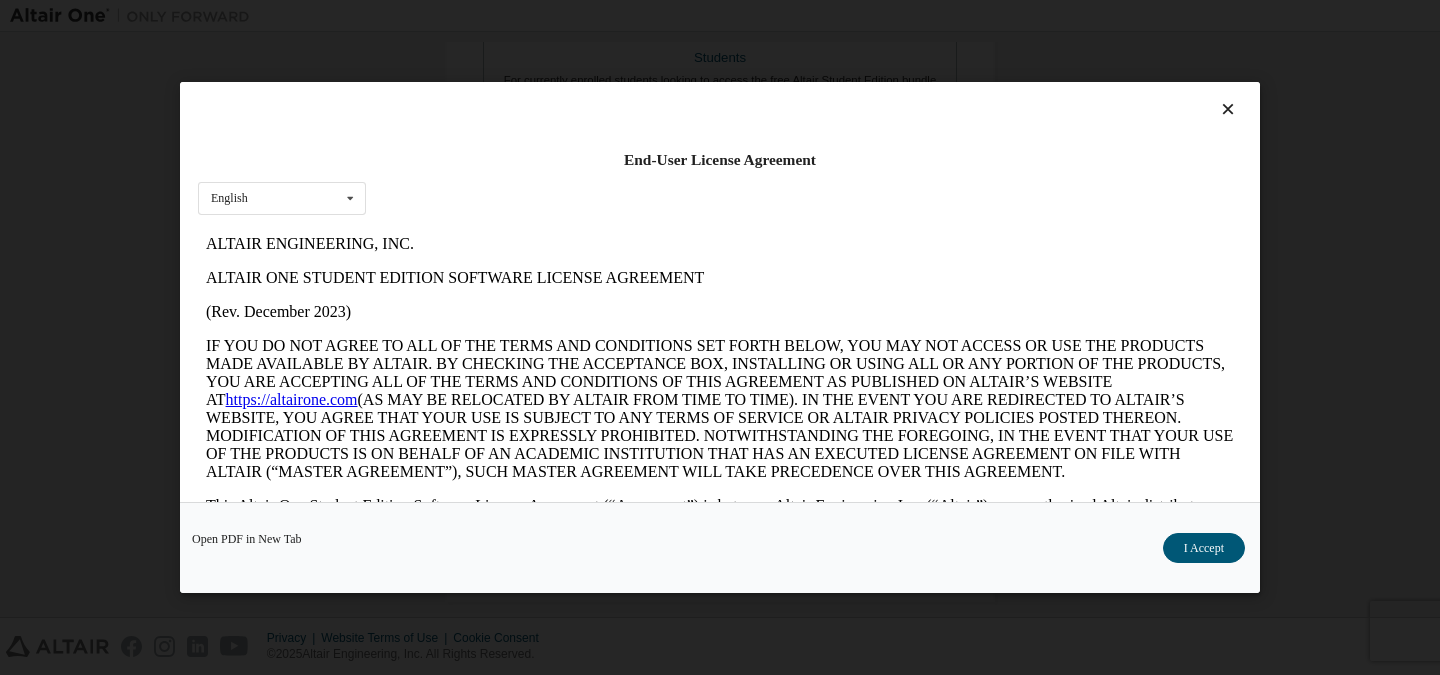 scroll, scrollTop: 0, scrollLeft: 0, axis: both 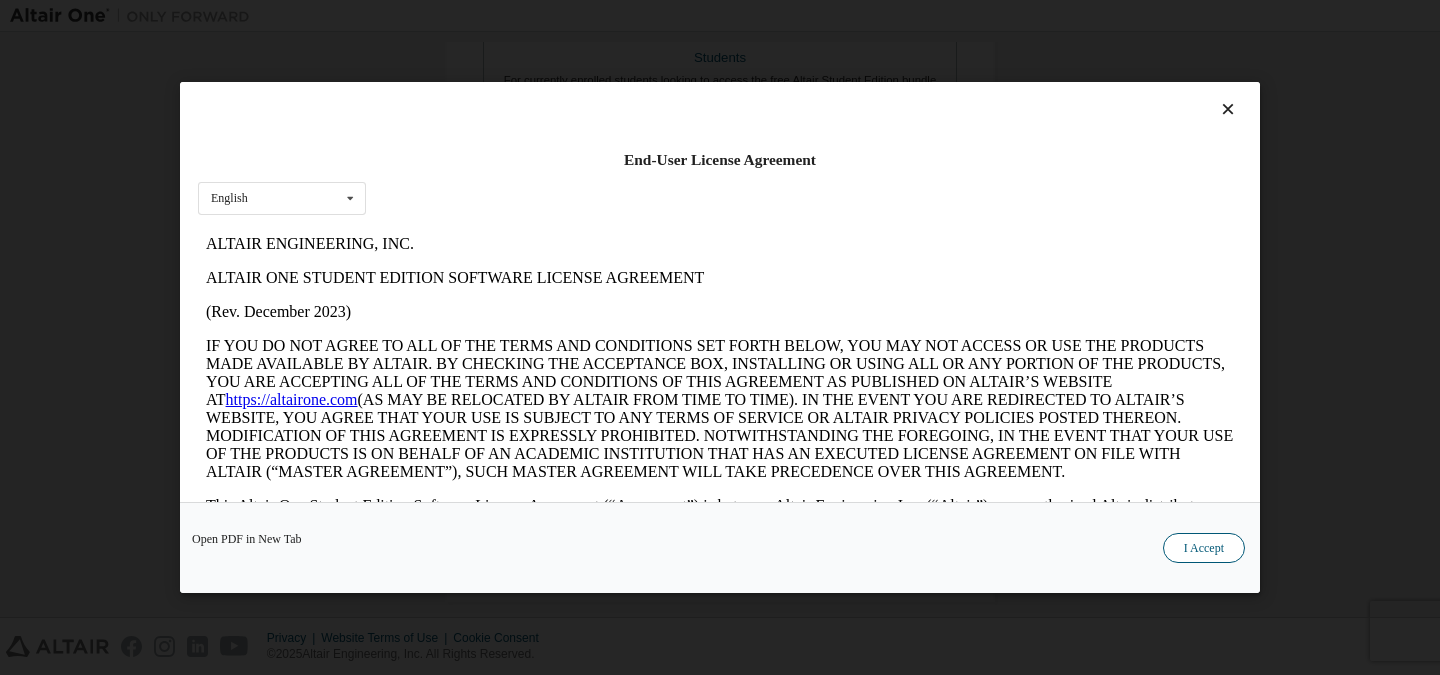 click on "I Accept" at bounding box center [1204, 548] 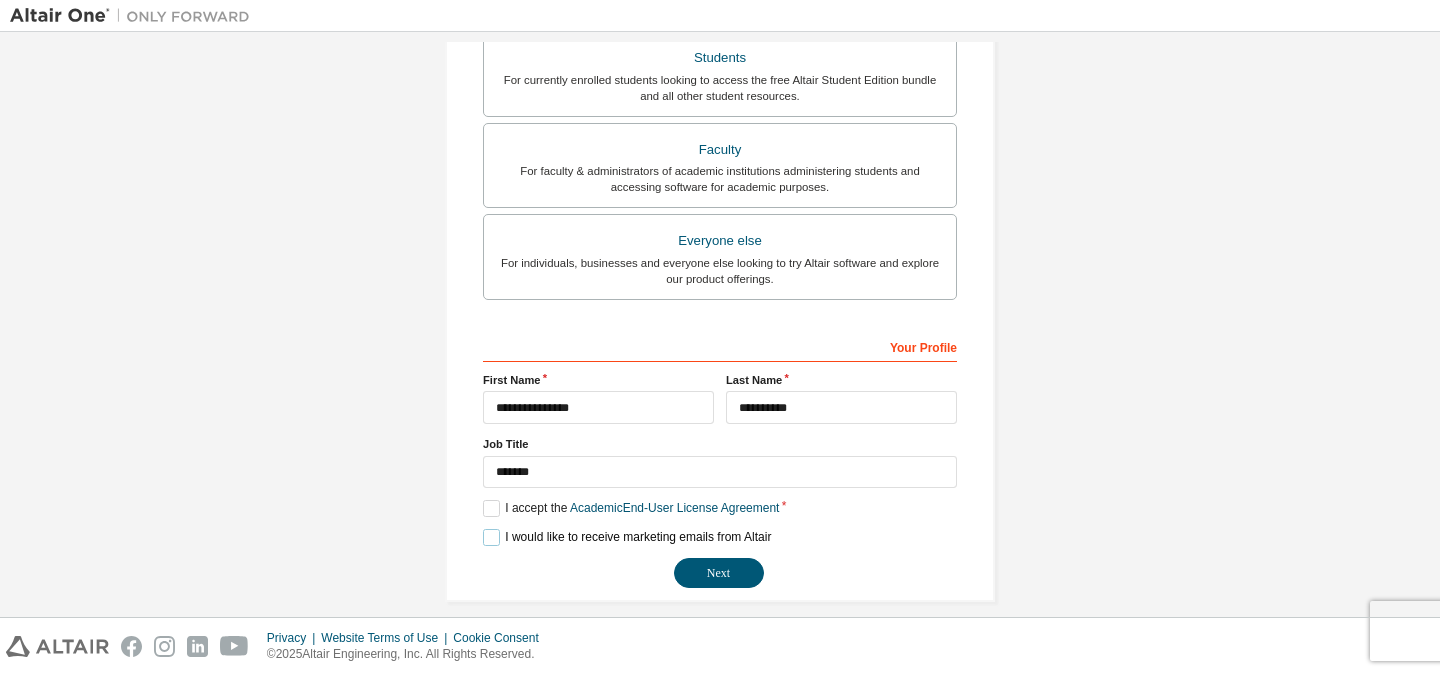click on "I would like to receive marketing emails from Altair" at bounding box center [627, 537] 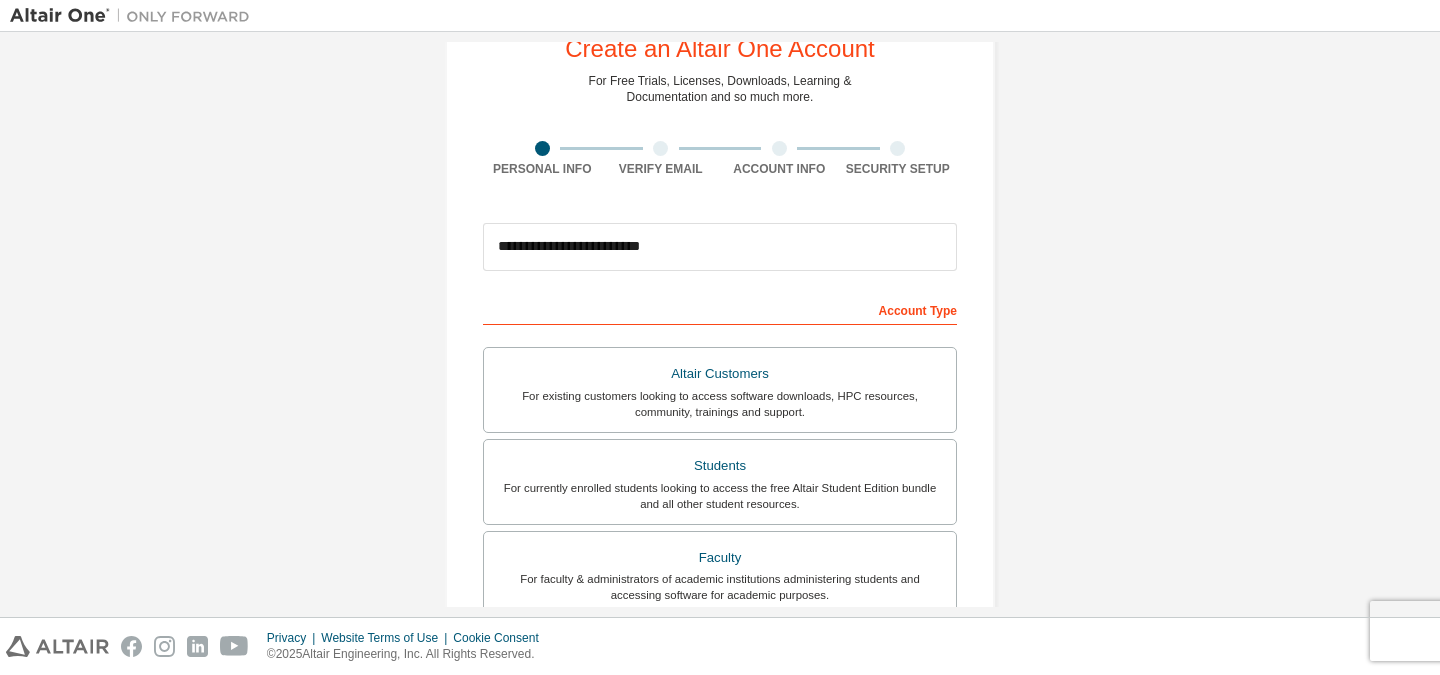 scroll, scrollTop: 66, scrollLeft: 0, axis: vertical 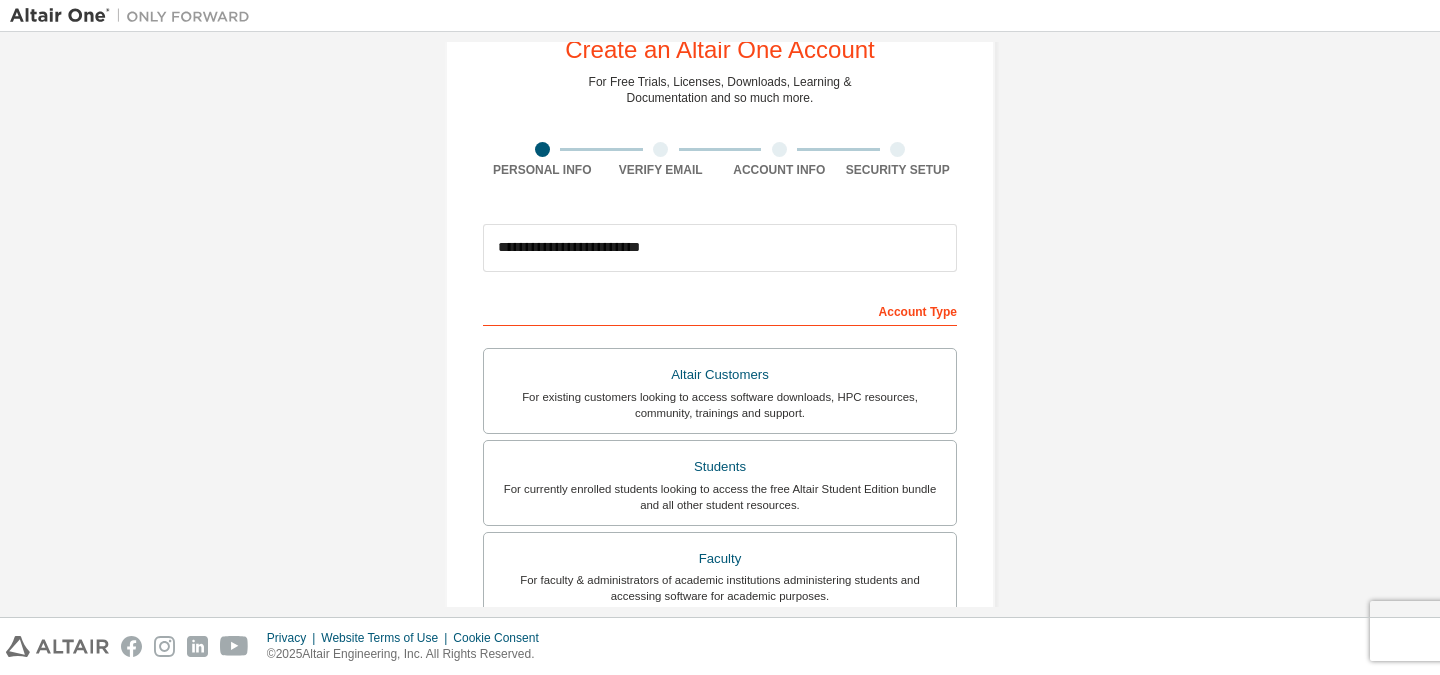 click on "Students" at bounding box center [720, 467] 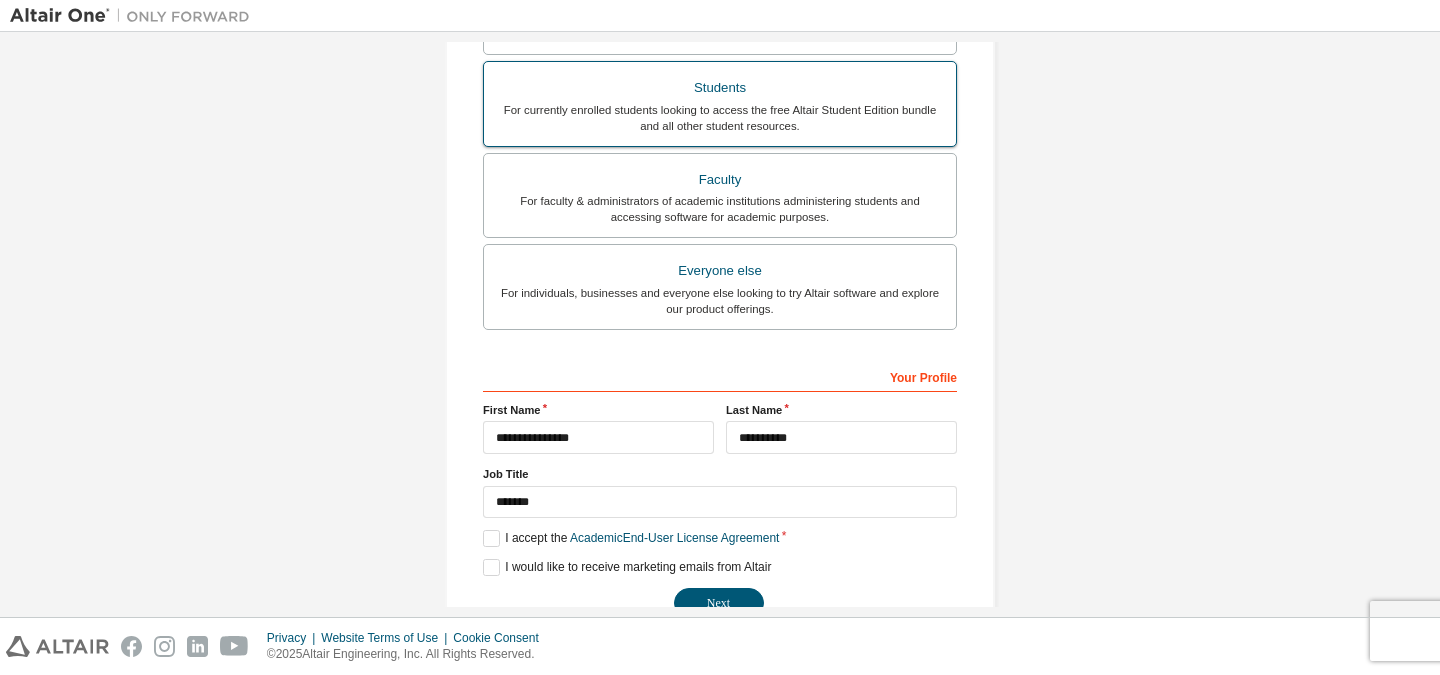 scroll, scrollTop: 494, scrollLeft: 0, axis: vertical 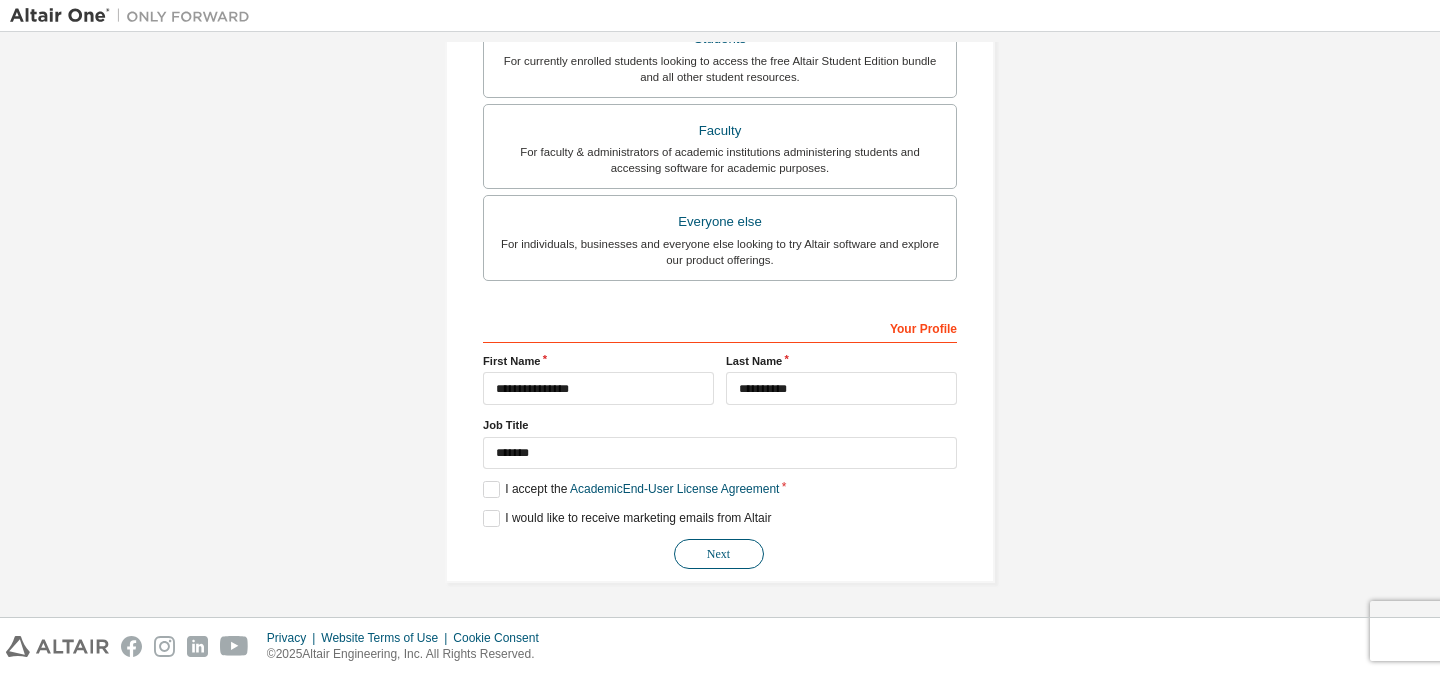 click on "Next" at bounding box center [719, 554] 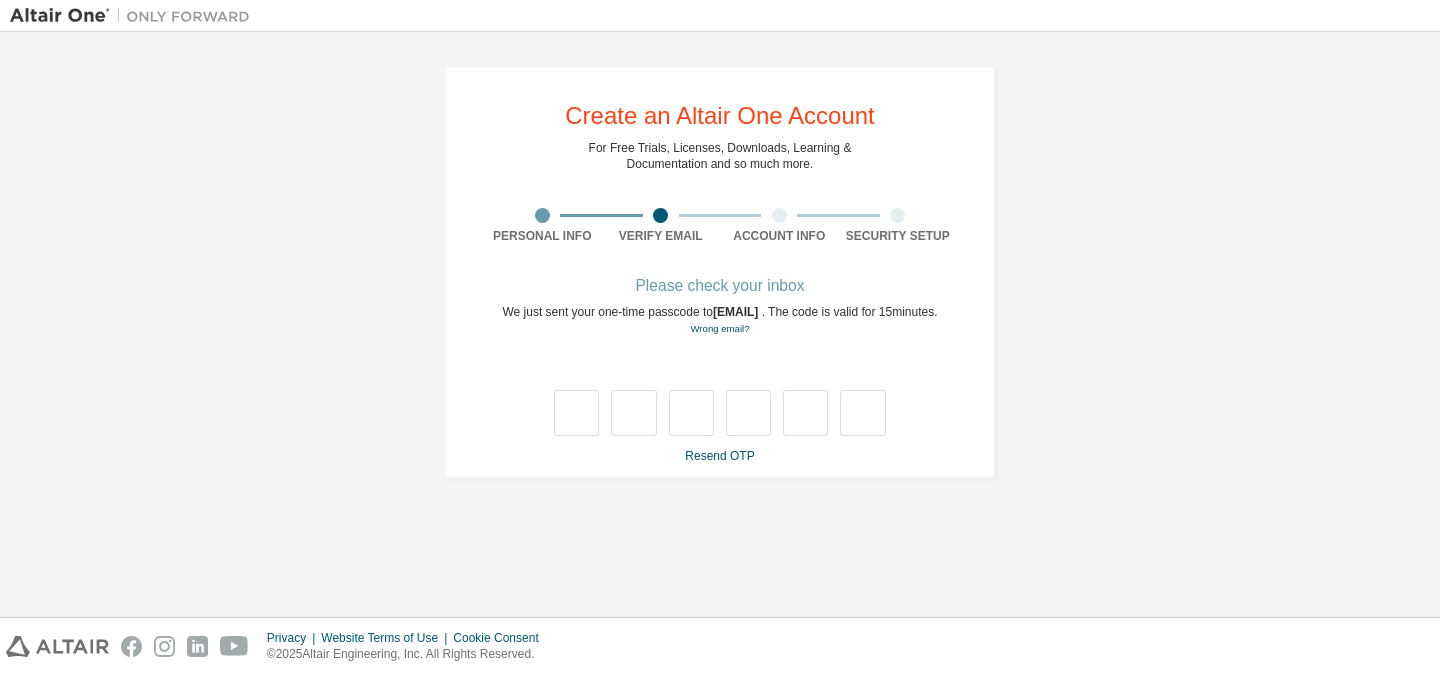 scroll, scrollTop: 0, scrollLeft: 0, axis: both 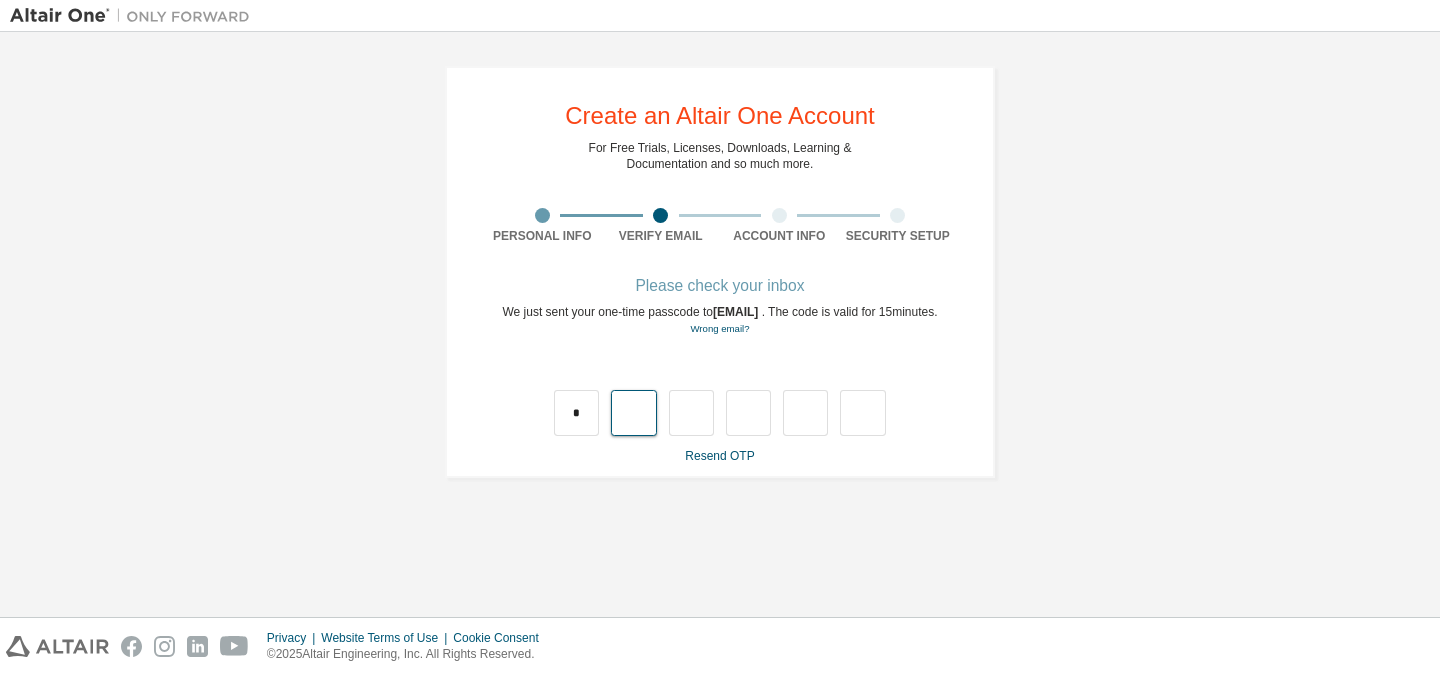 type on "*" 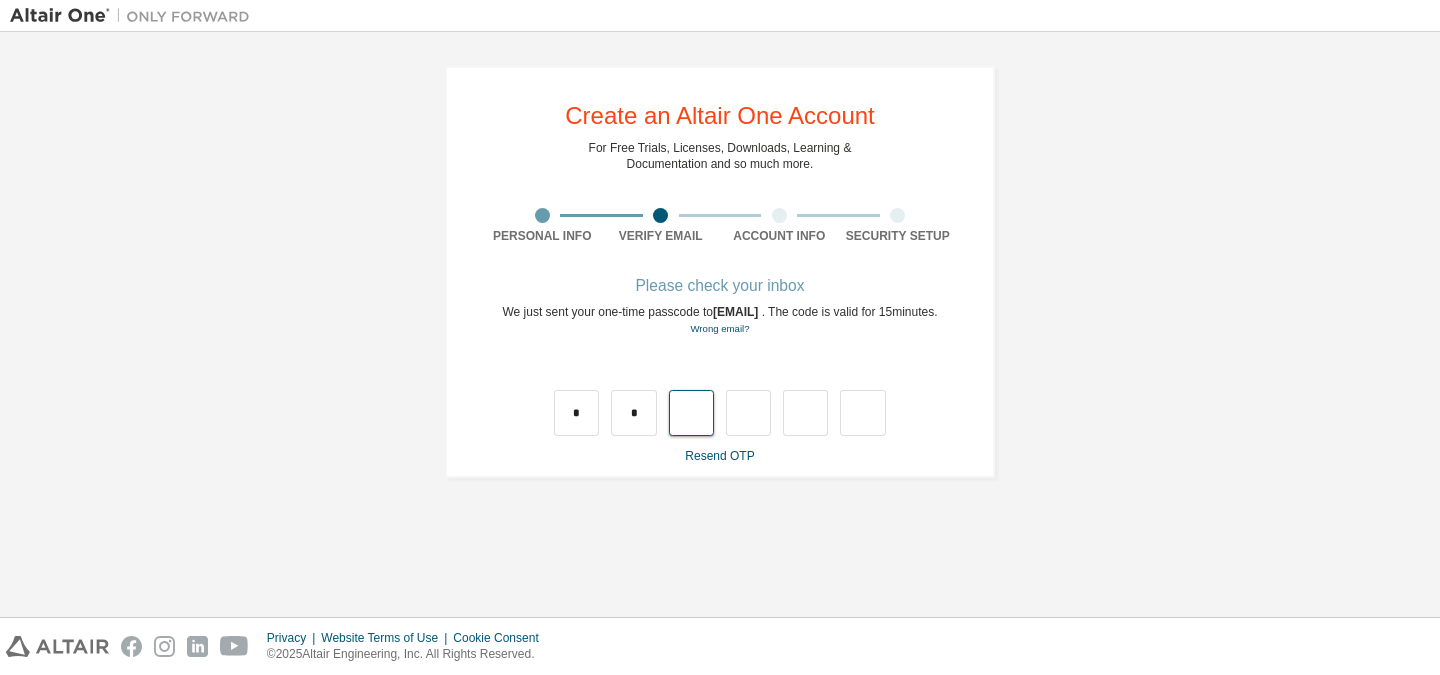 type on "*" 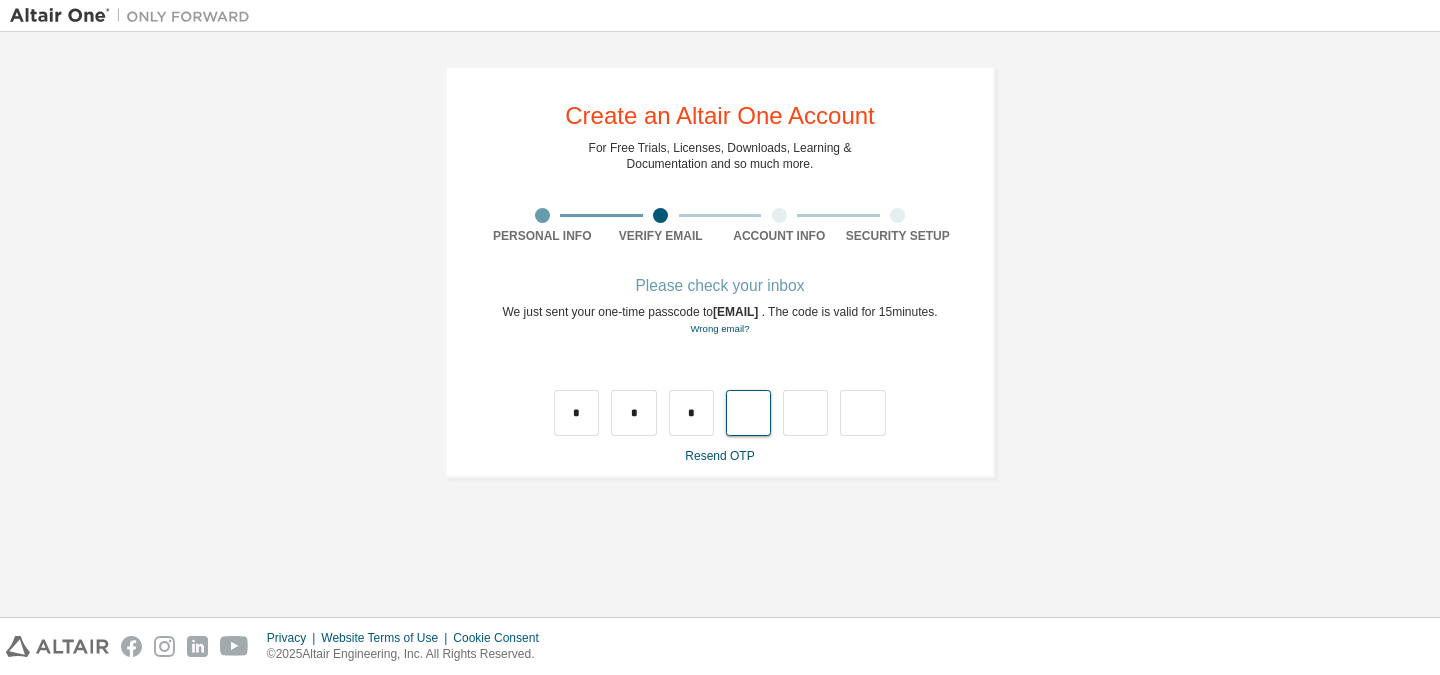 type on "*" 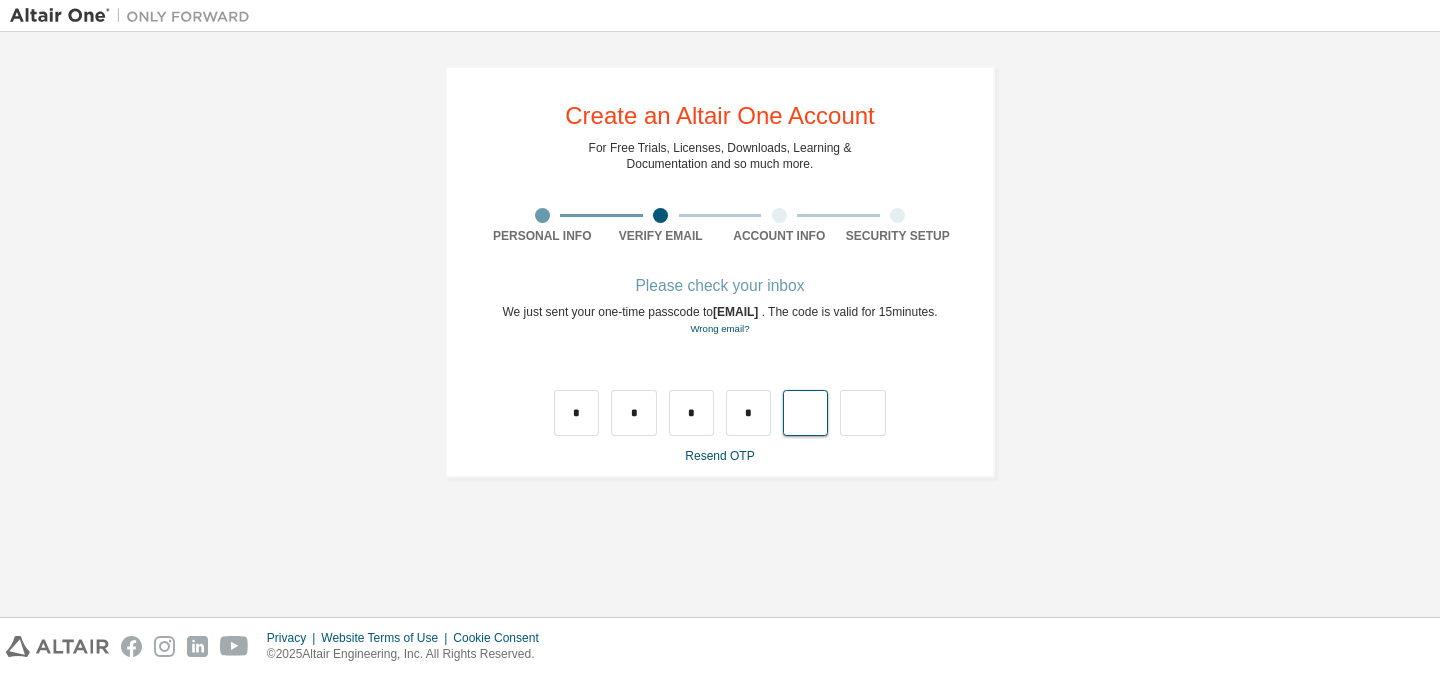 type on "*" 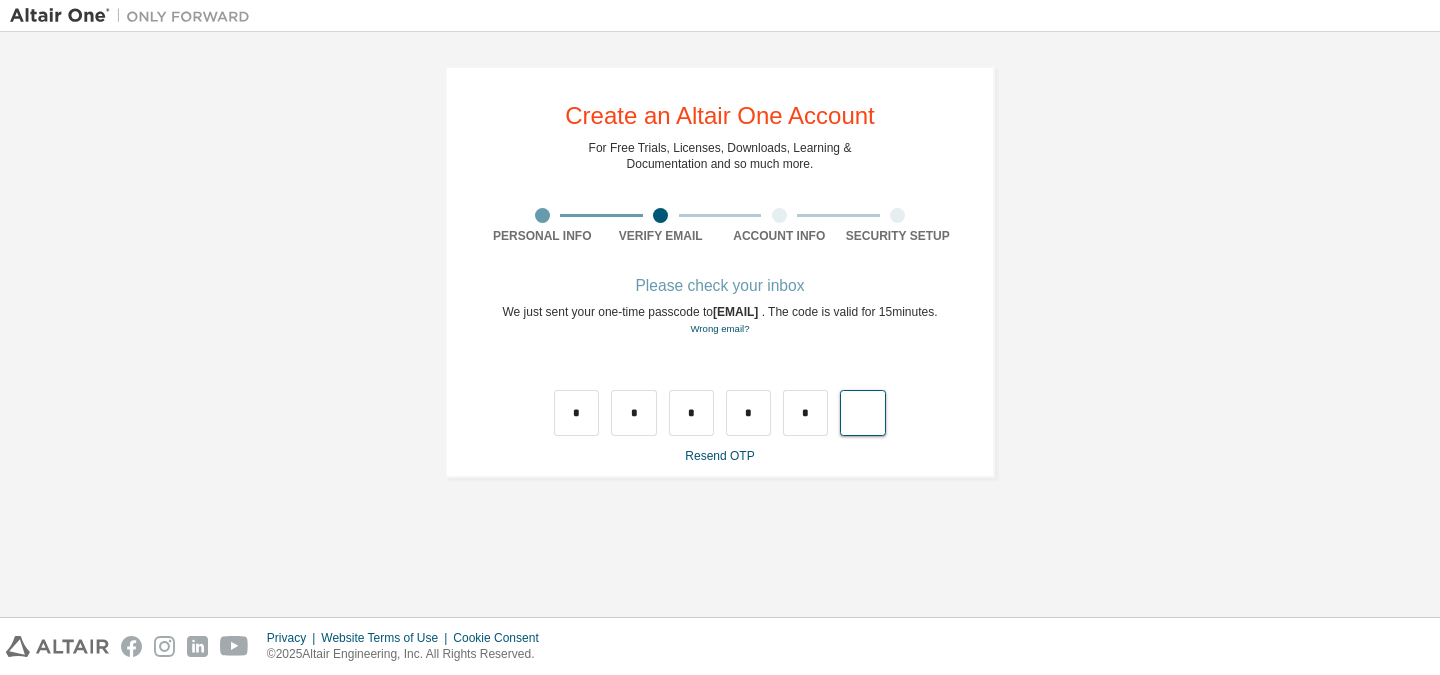 type on "*" 